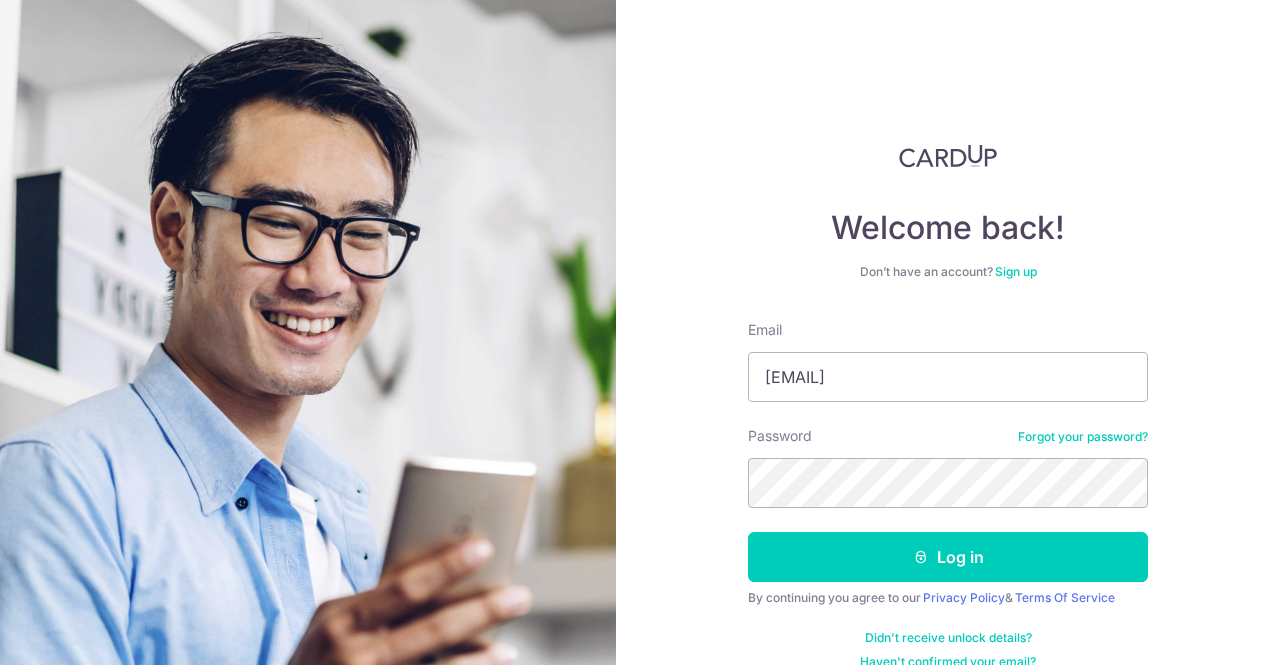 scroll, scrollTop: 0, scrollLeft: 0, axis: both 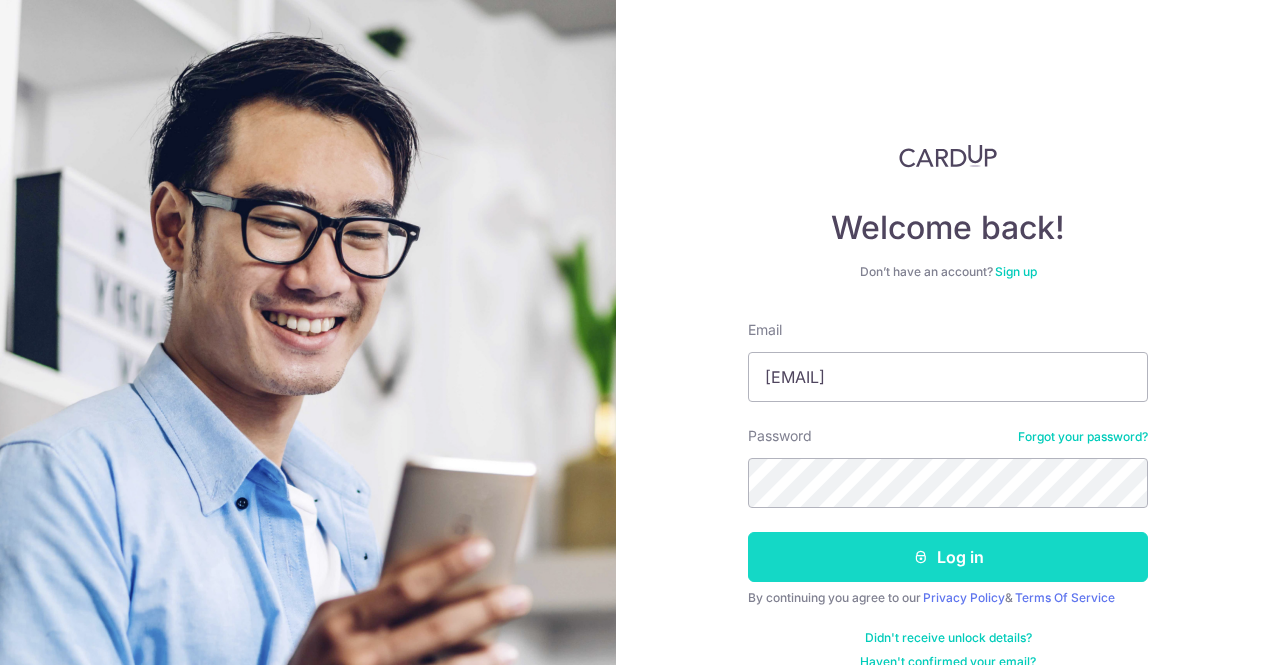 click on "Log in" at bounding box center [948, 557] 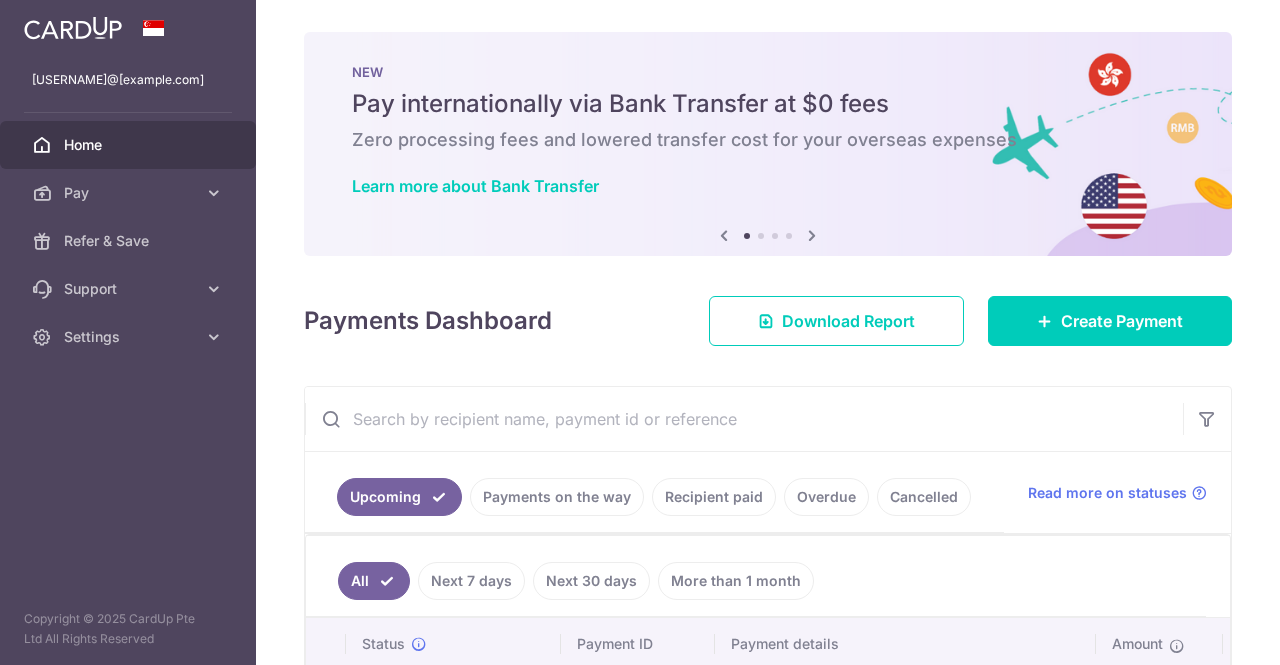 scroll, scrollTop: 0, scrollLeft: 0, axis: both 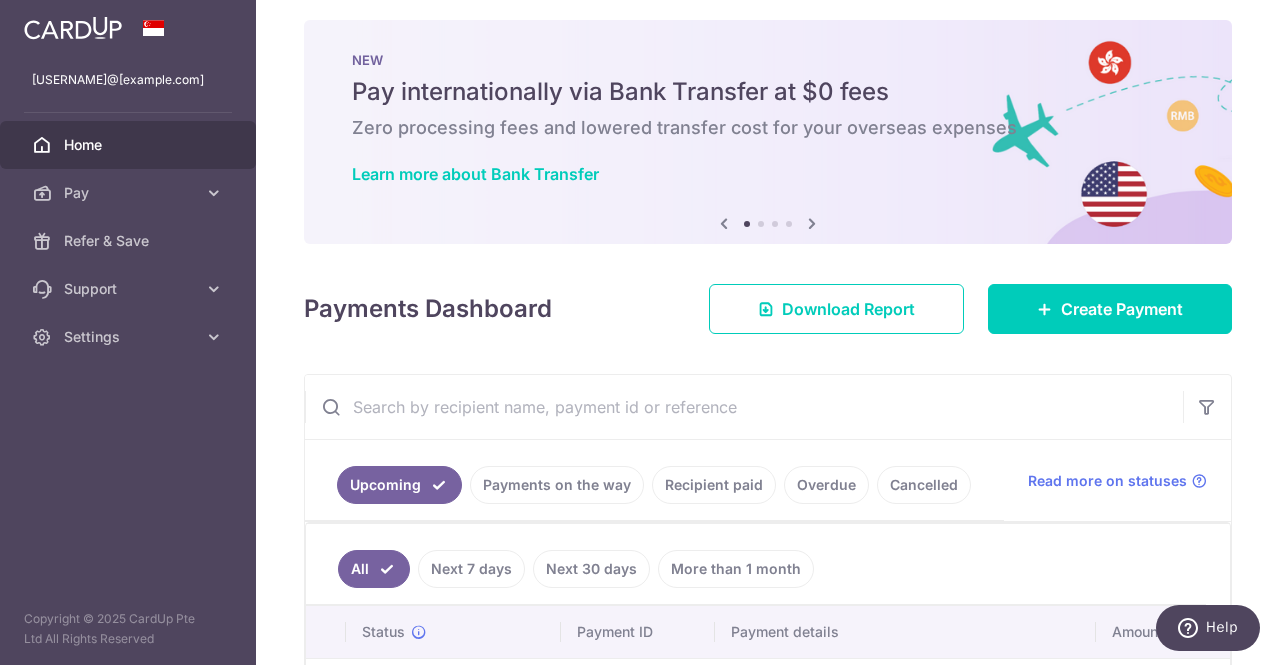 click at bounding box center (812, 223) 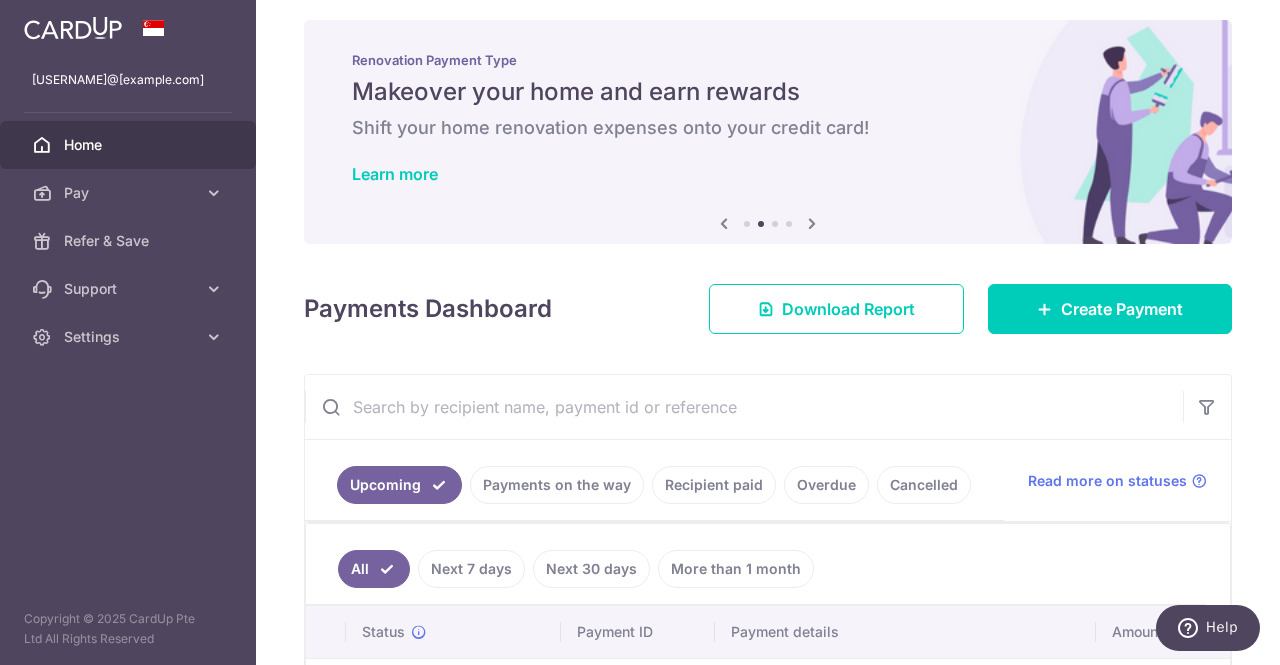 click at bounding box center (812, 223) 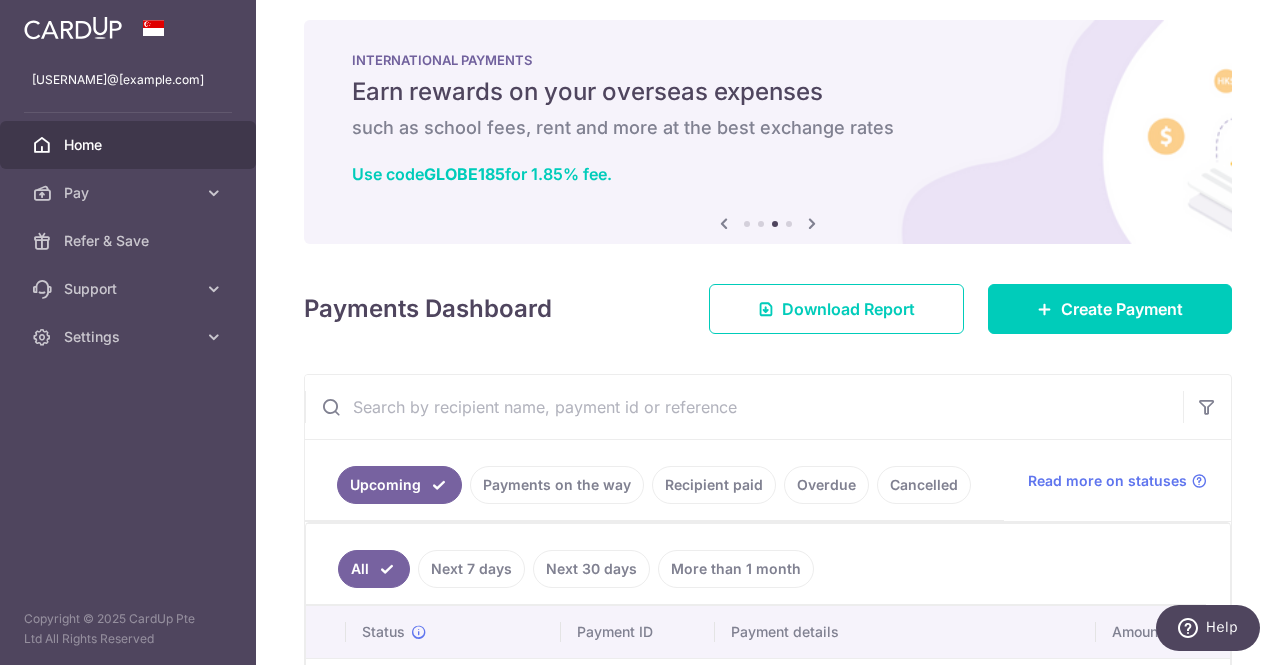 click at bounding box center [812, 223] 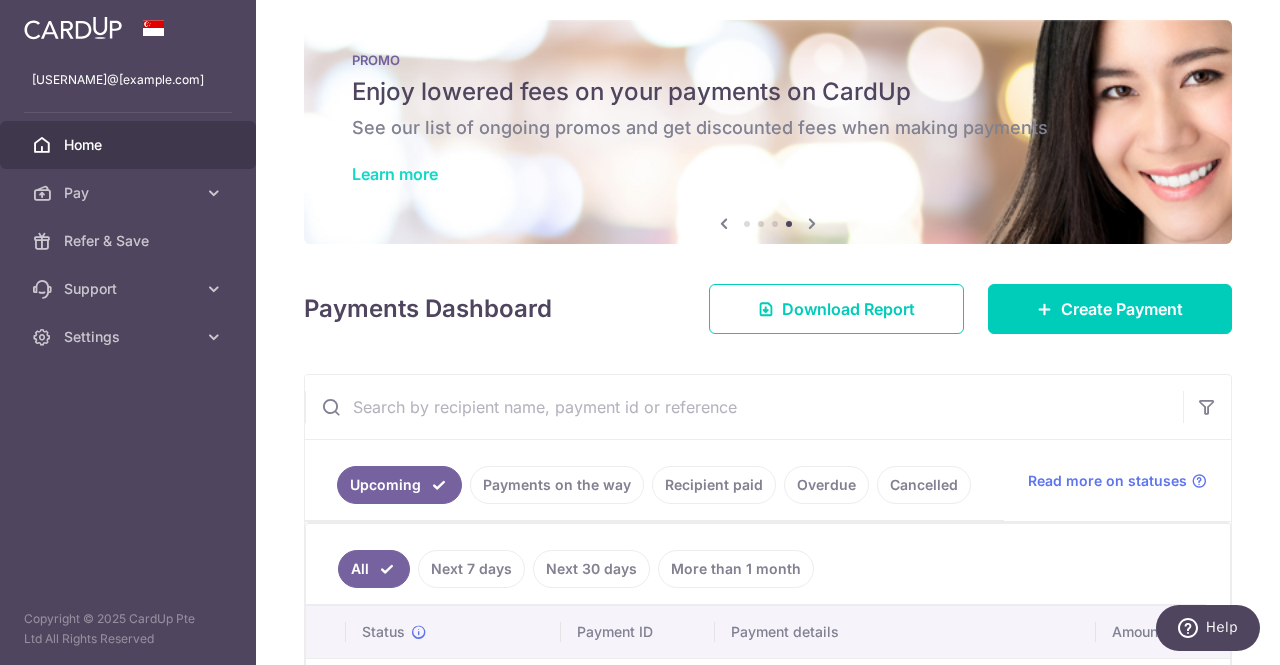 click on "Learn more" at bounding box center [395, 174] 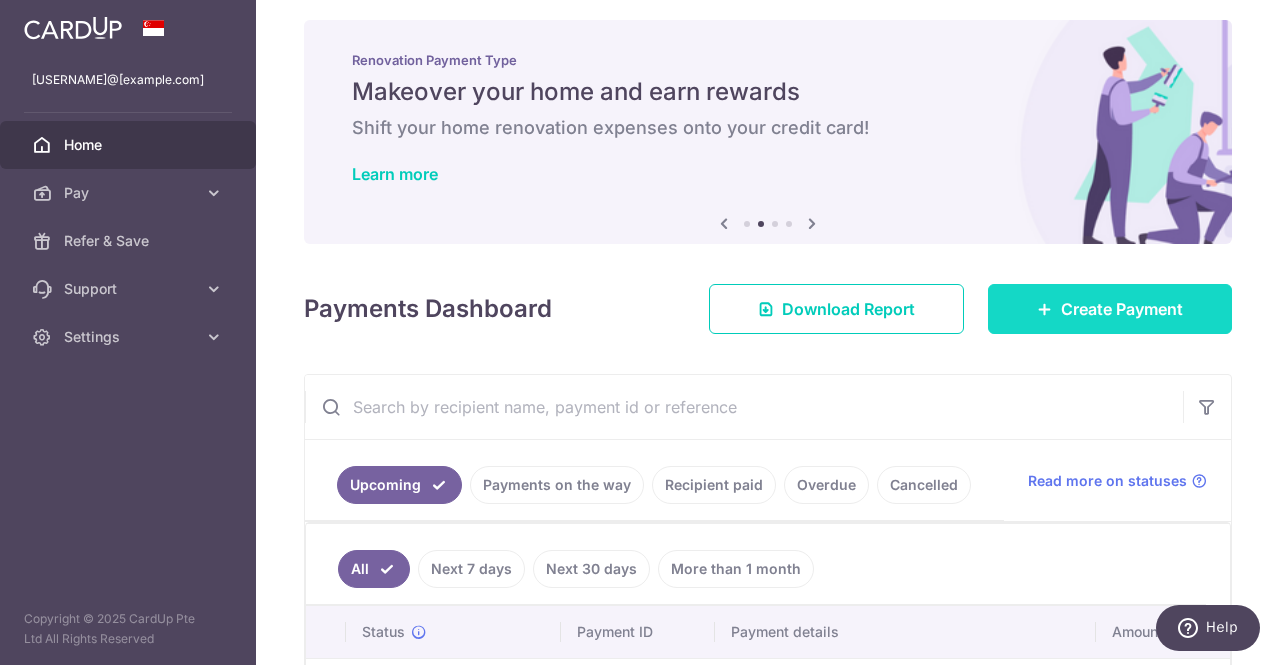 click at bounding box center [1045, 309] 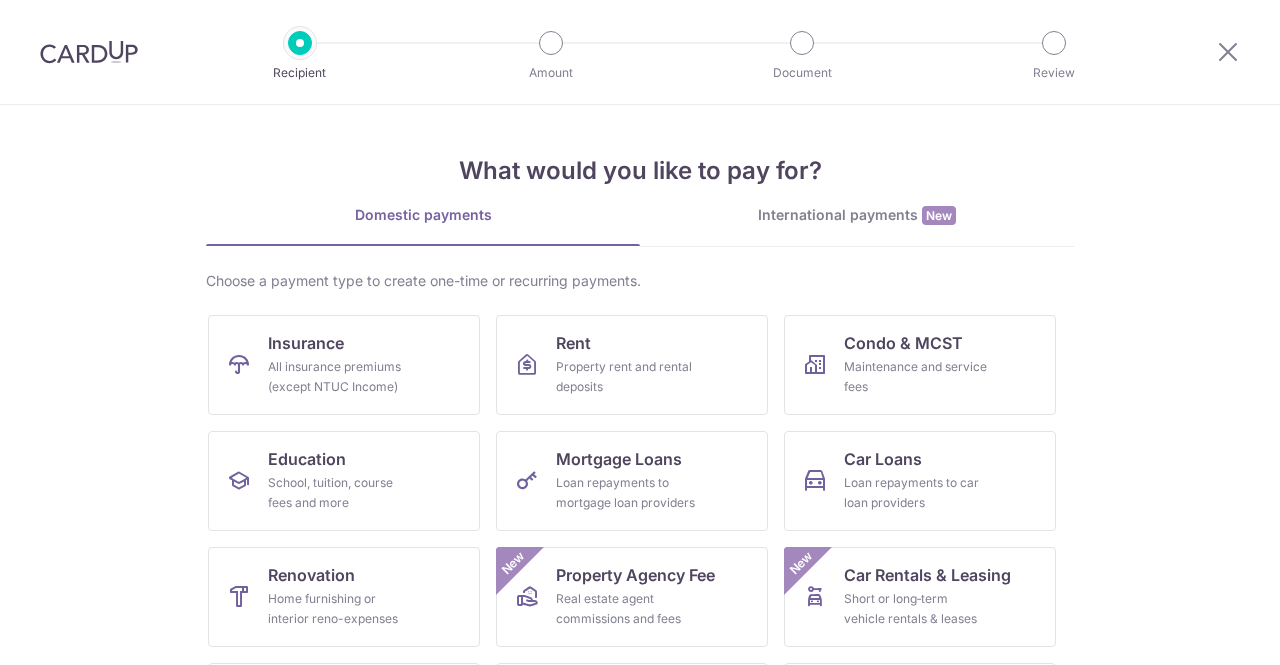 scroll, scrollTop: 0, scrollLeft: 0, axis: both 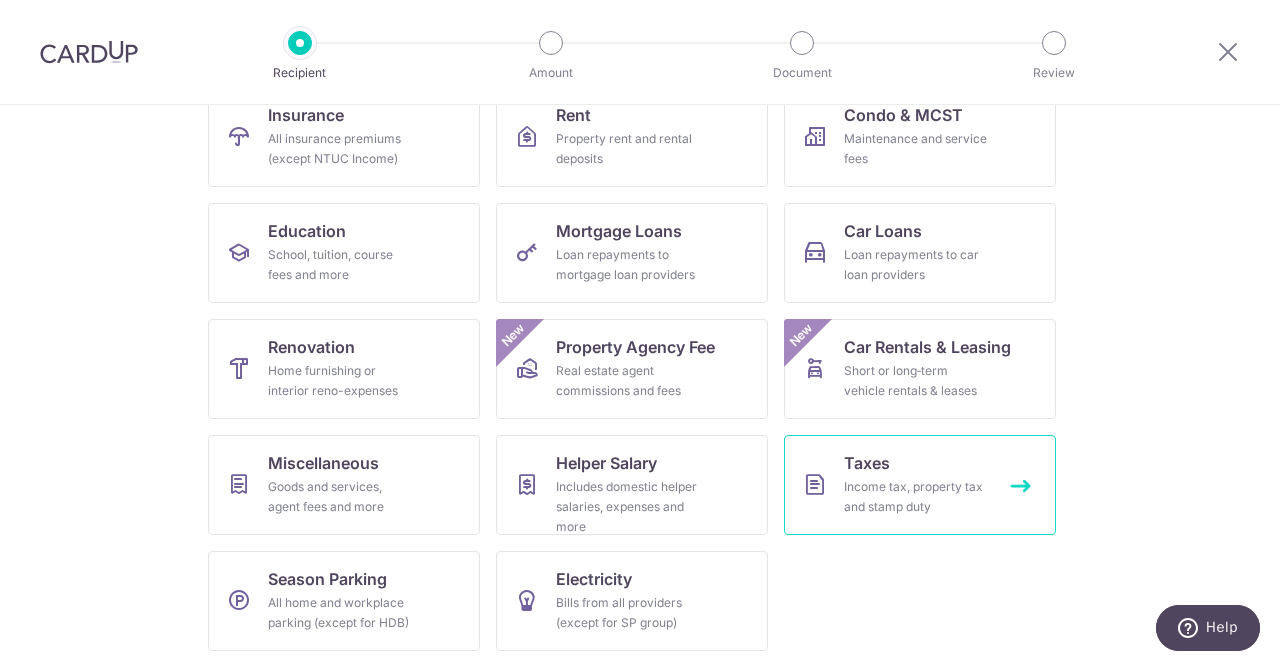 click on "Income tax, property tax and stamp duty" at bounding box center (916, 497) 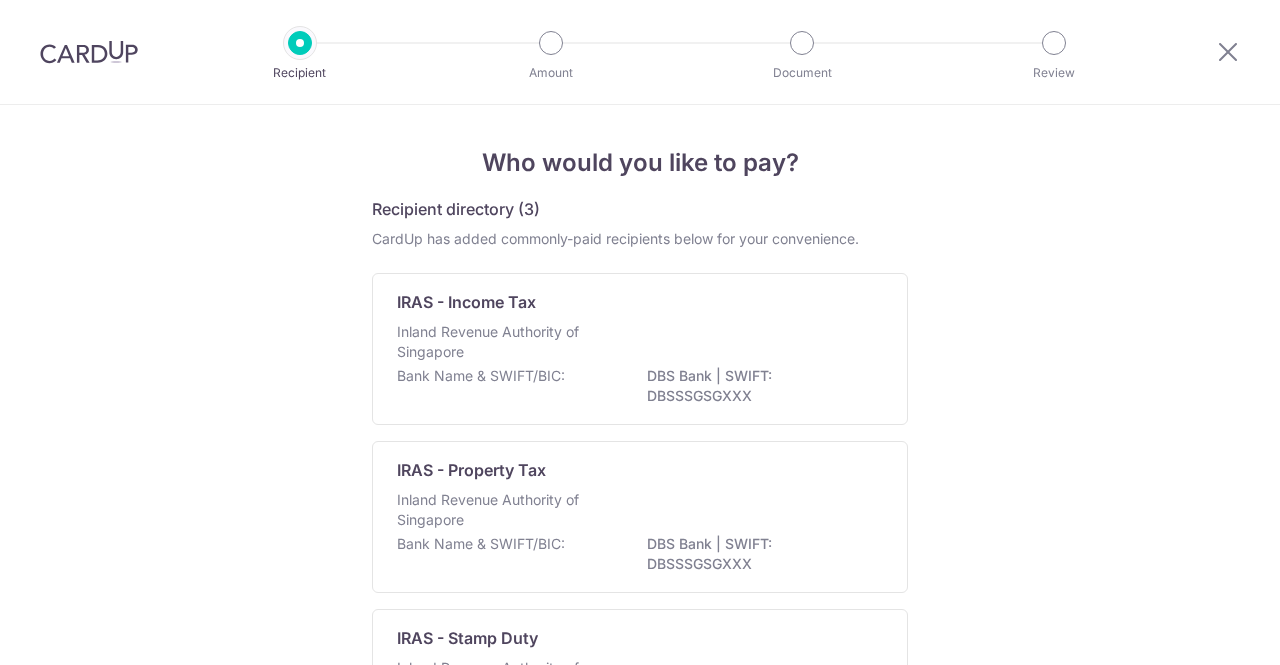 scroll, scrollTop: 0, scrollLeft: 0, axis: both 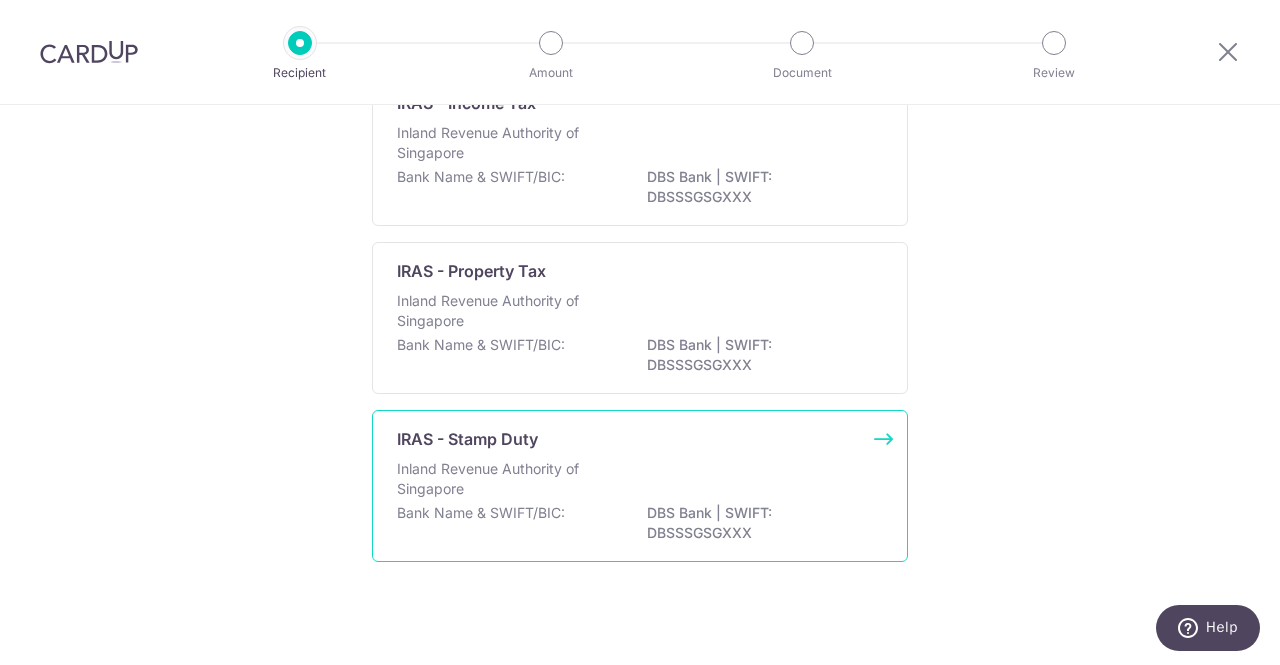 click on "Inland Revenue Authority of Singapore" at bounding box center [640, 481] 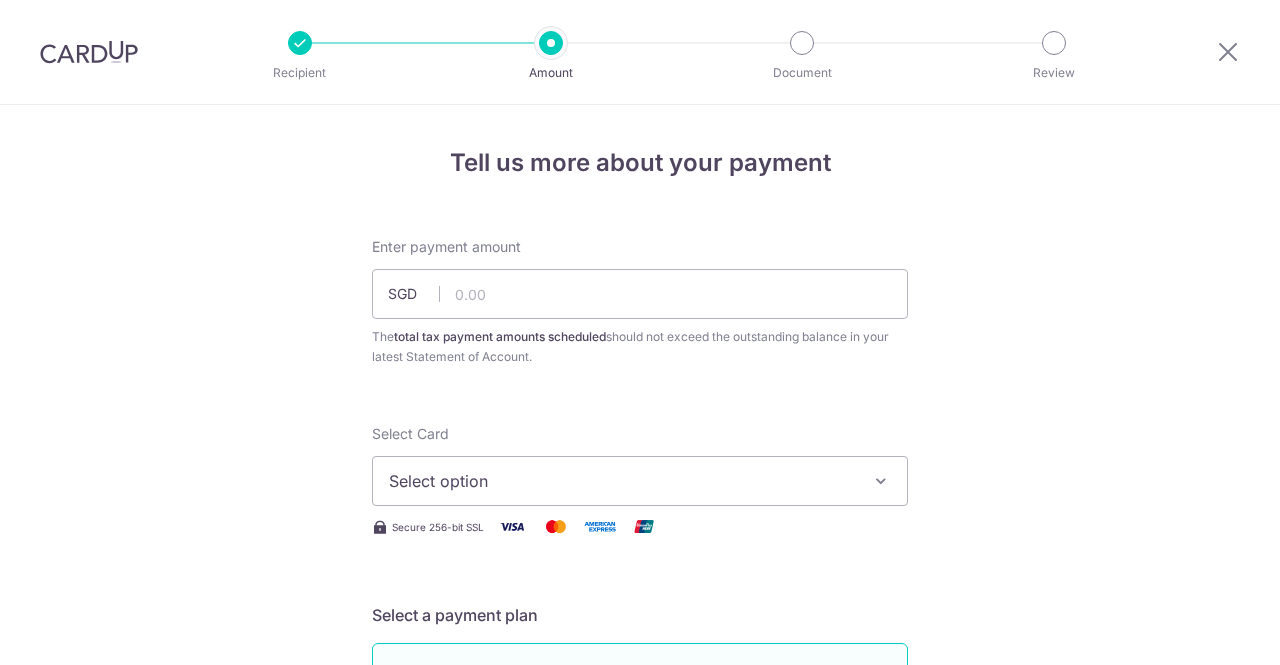 scroll, scrollTop: 0, scrollLeft: 0, axis: both 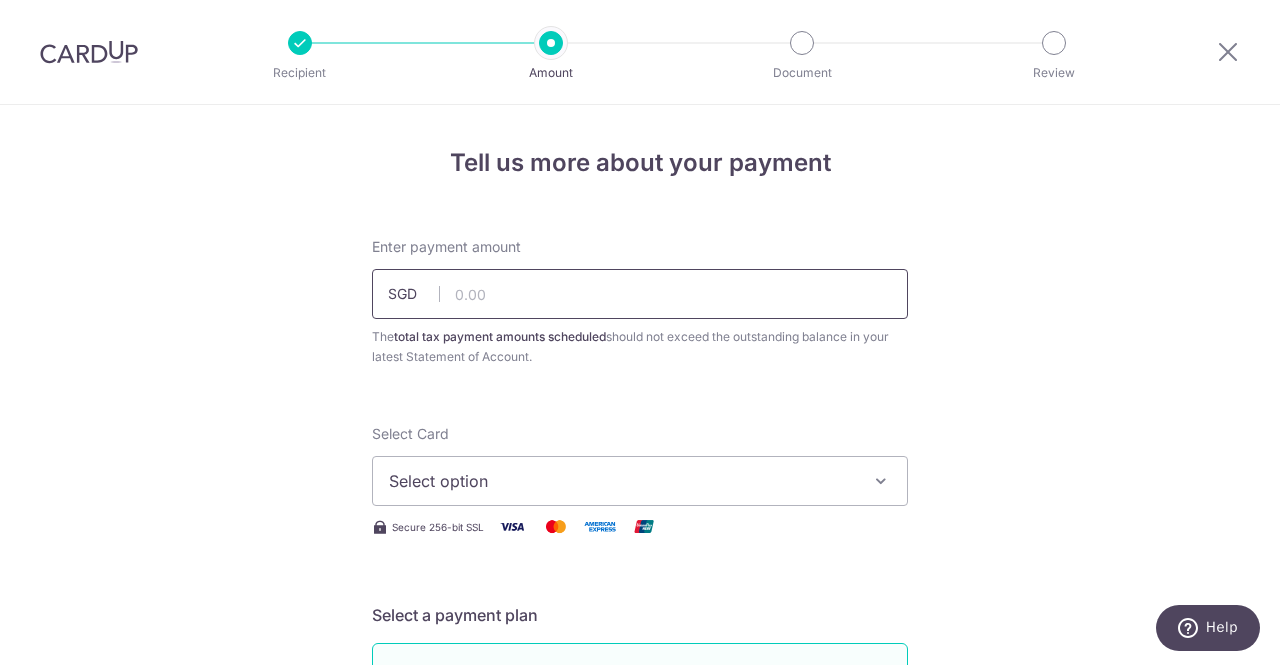 click at bounding box center (640, 294) 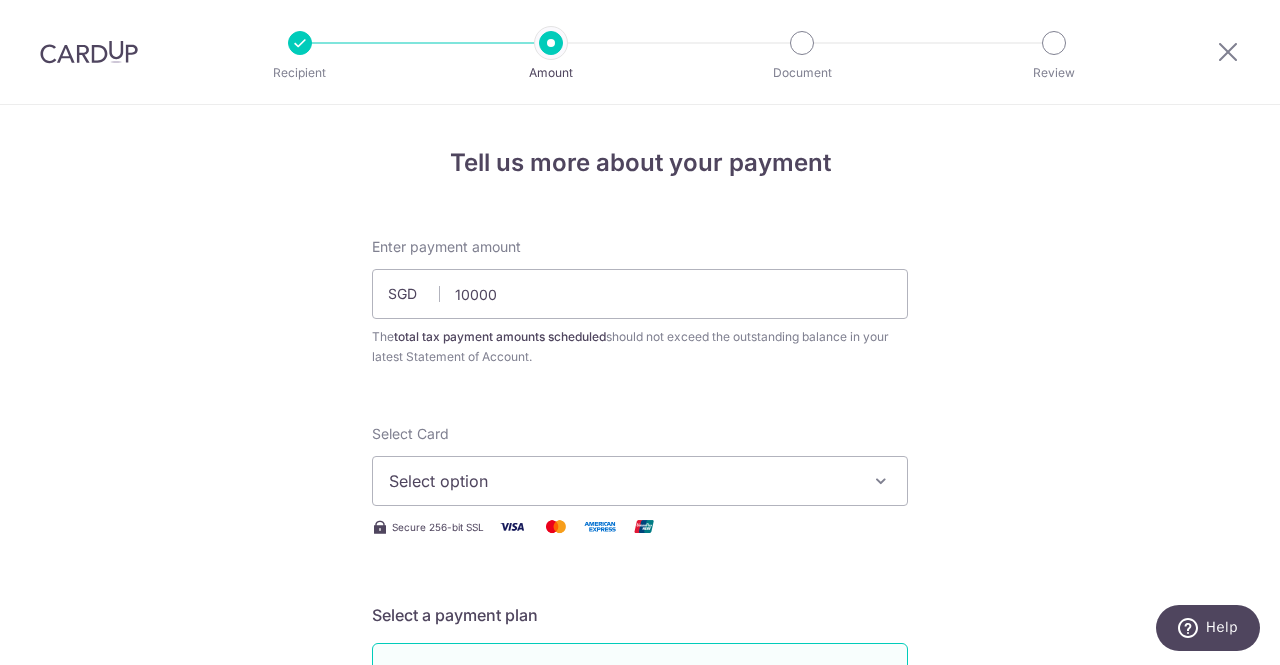 type on "10,000.00" 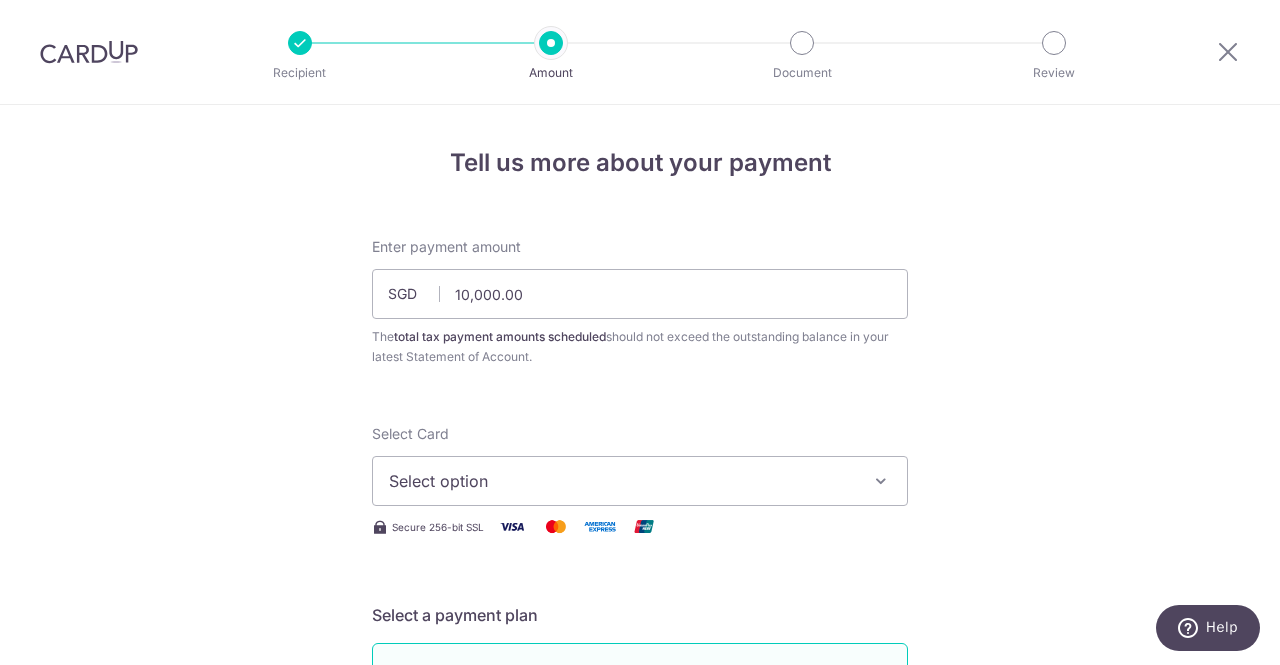 click on "Enter payment amount
SGD
10,000.00
10000.00
The  total tax payment amounts scheduled  should not exceed the outstanding balance in your latest Statement of Account.
Select Card
Select option
Add credit card
Your Cards
**** 4249
**** 1886
**** 5992
**** 9675
Secure 256-bit SSL" at bounding box center [640, 1052] 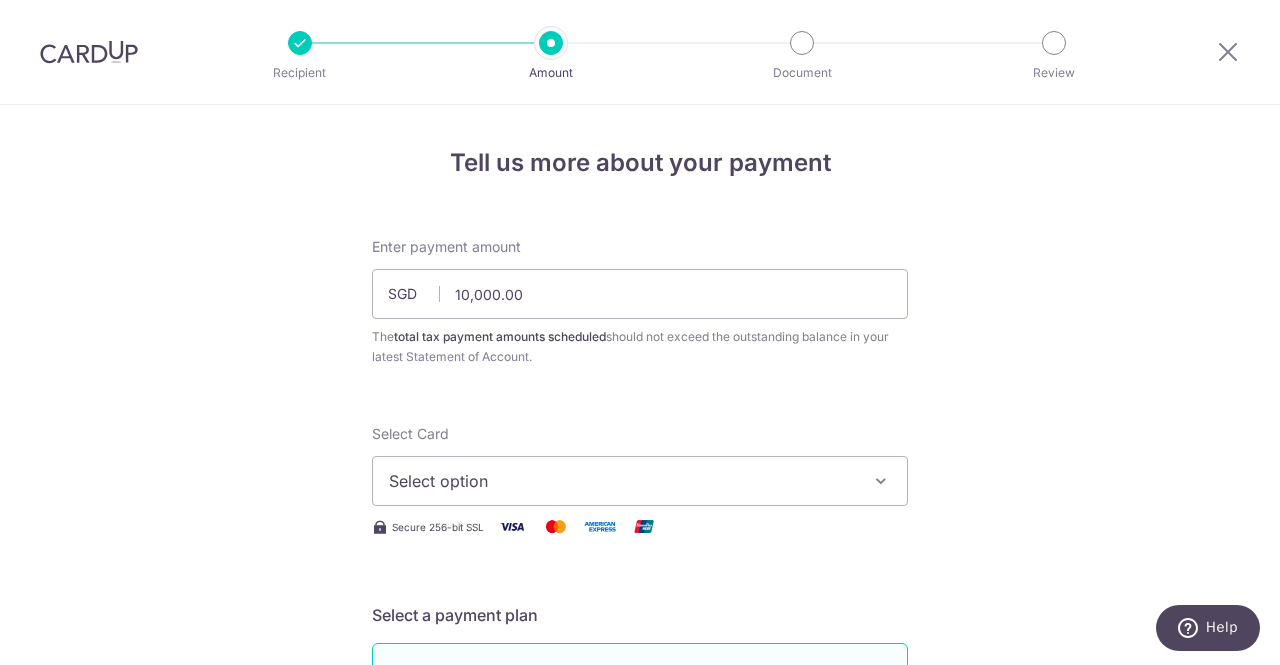 click on "Select option" at bounding box center (622, 481) 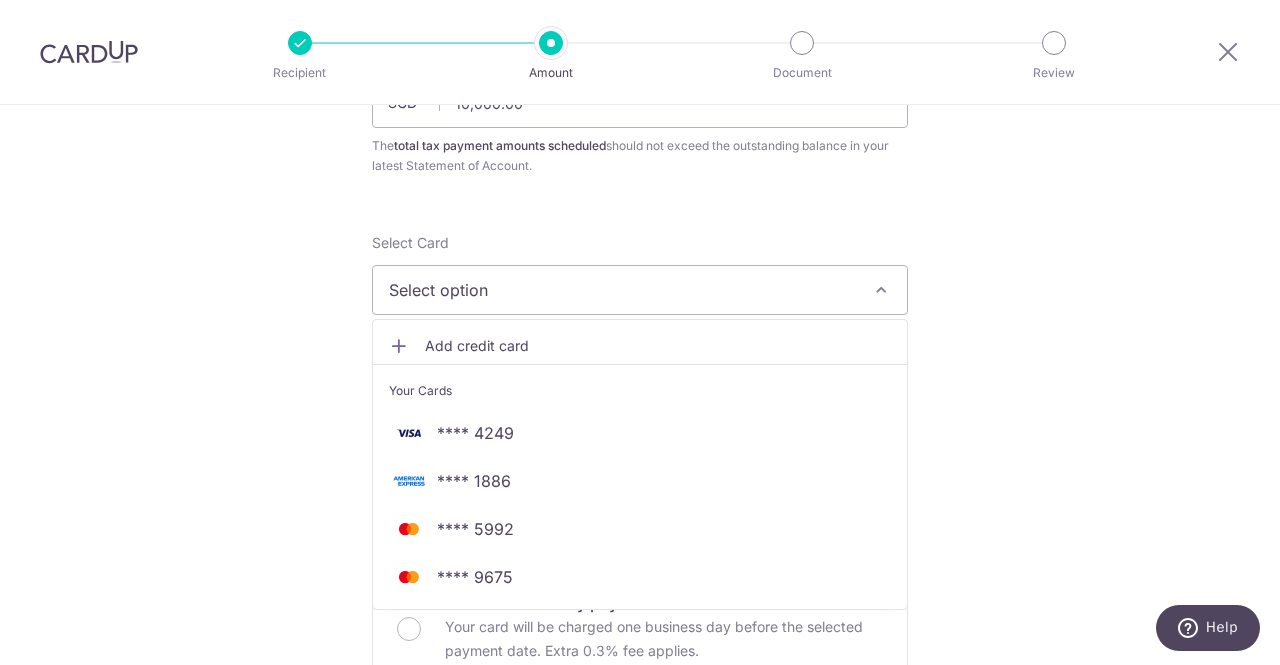 scroll, scrollTop: 262, scrollLeft: 0, axis: vertical 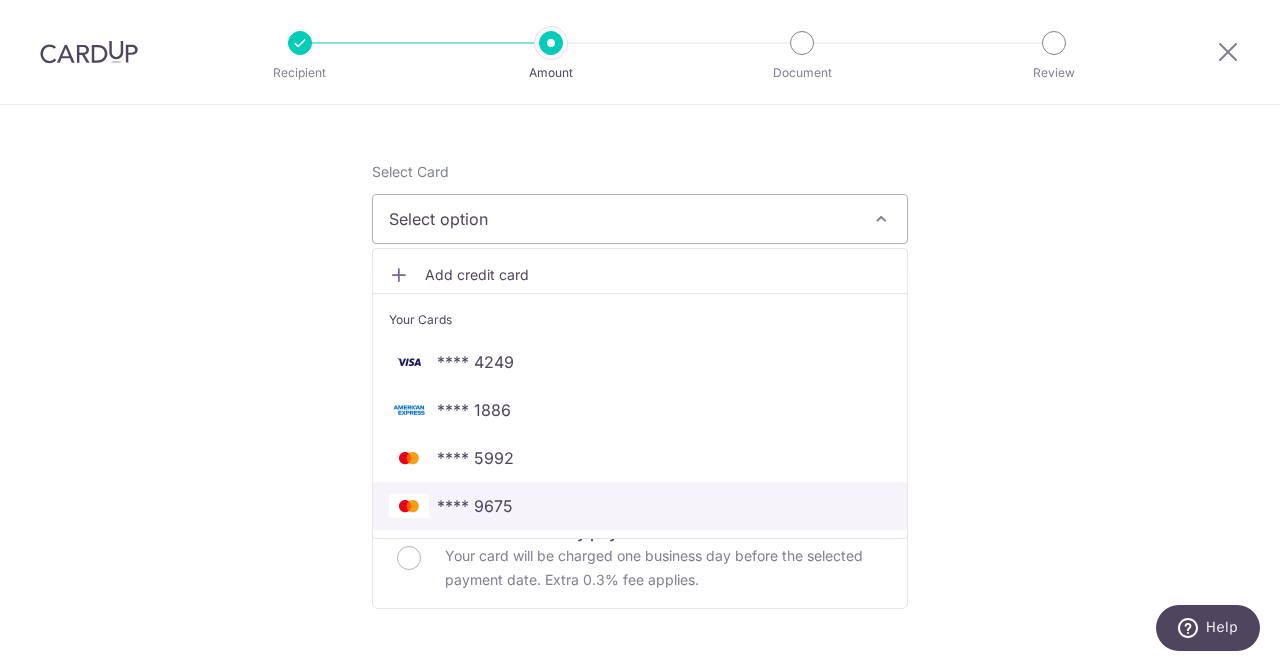 click on "**** 9675" at bounding box center [640, 506] 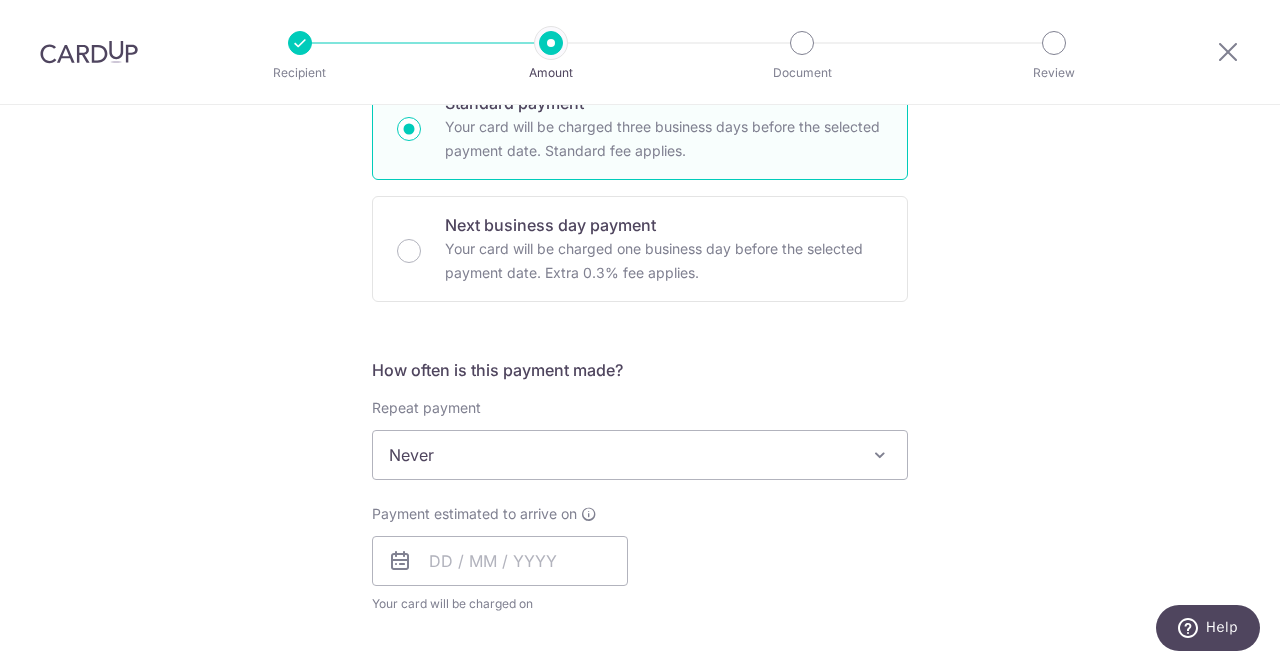 scroll, scrollTop: 570, scrollLeft: 0, axis: vertical 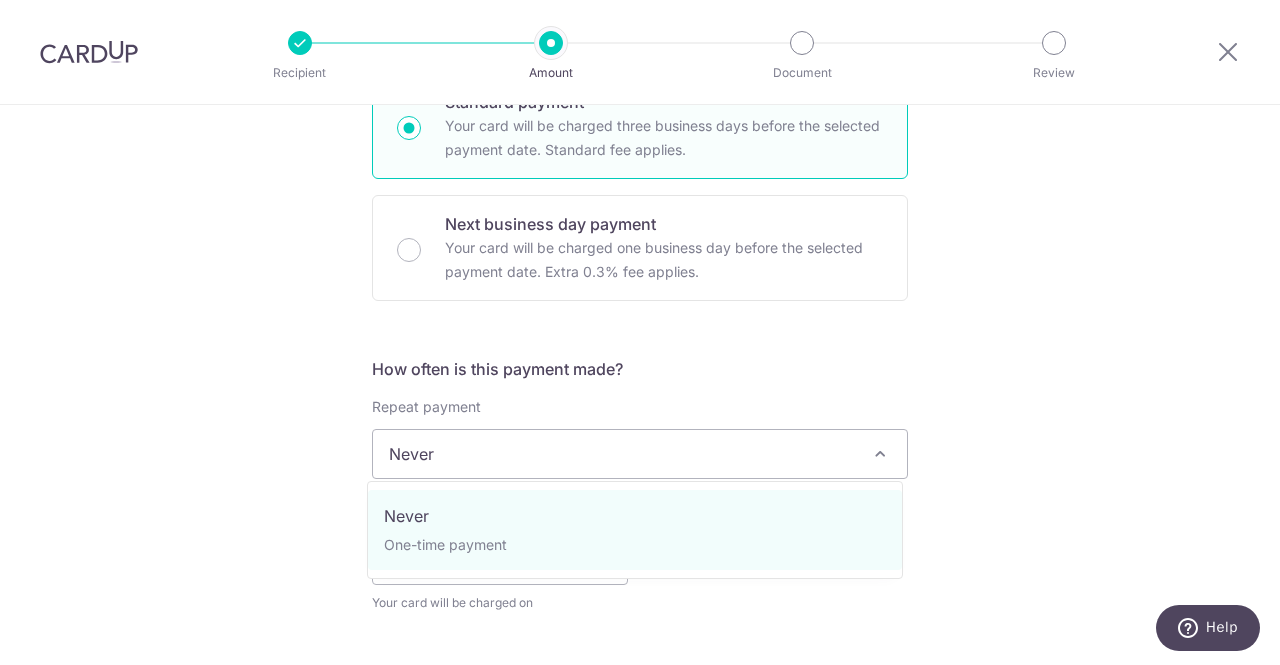 click on "Never" at bounding box center (640, 454) 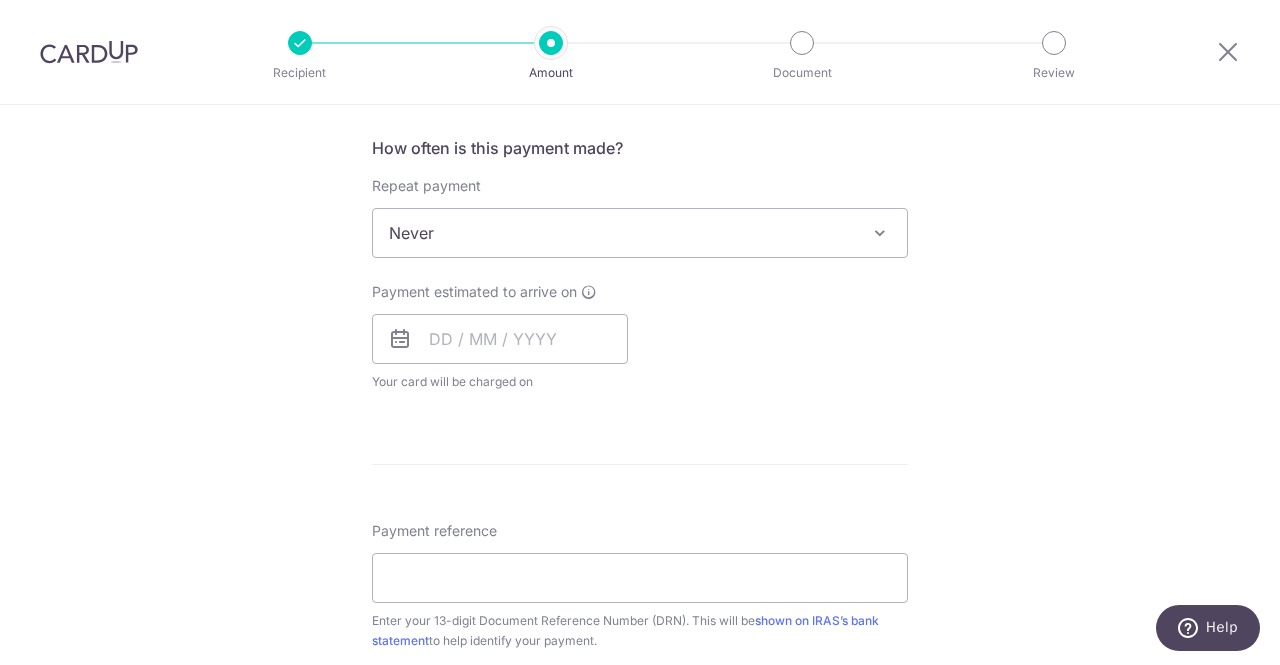 scroll, scrollTop: 793, scrollLeft: 0, axis: vertical 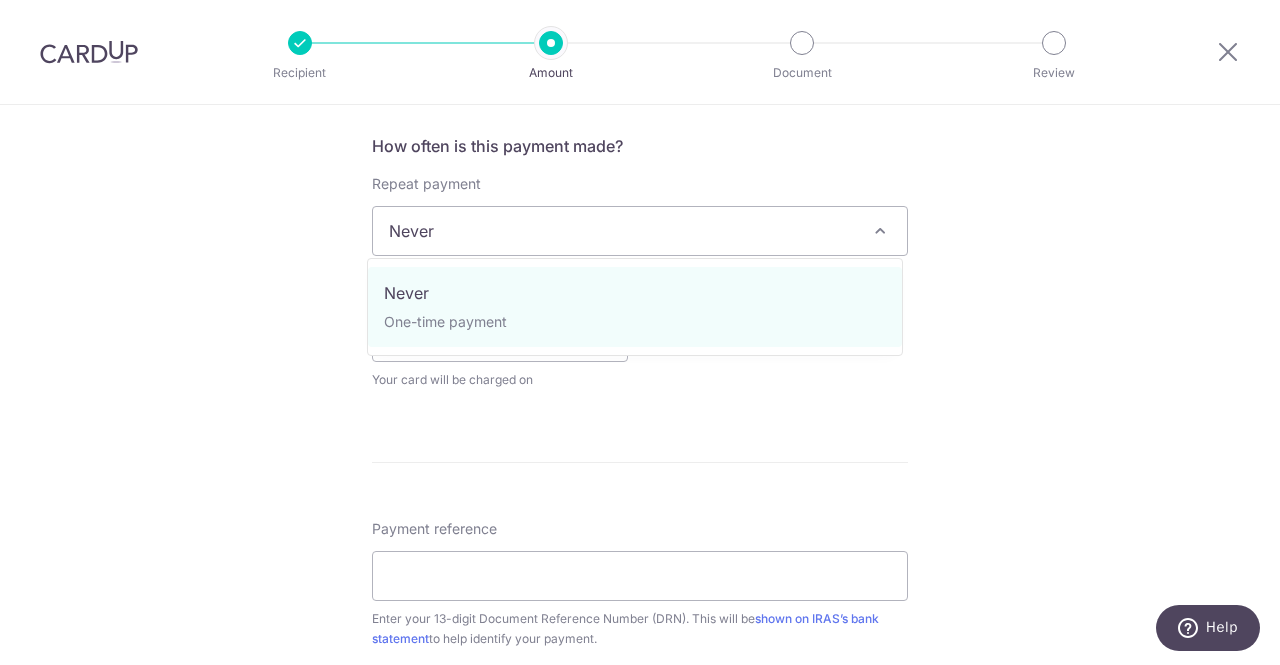 click on "Never" at bounding box center [640, 231] 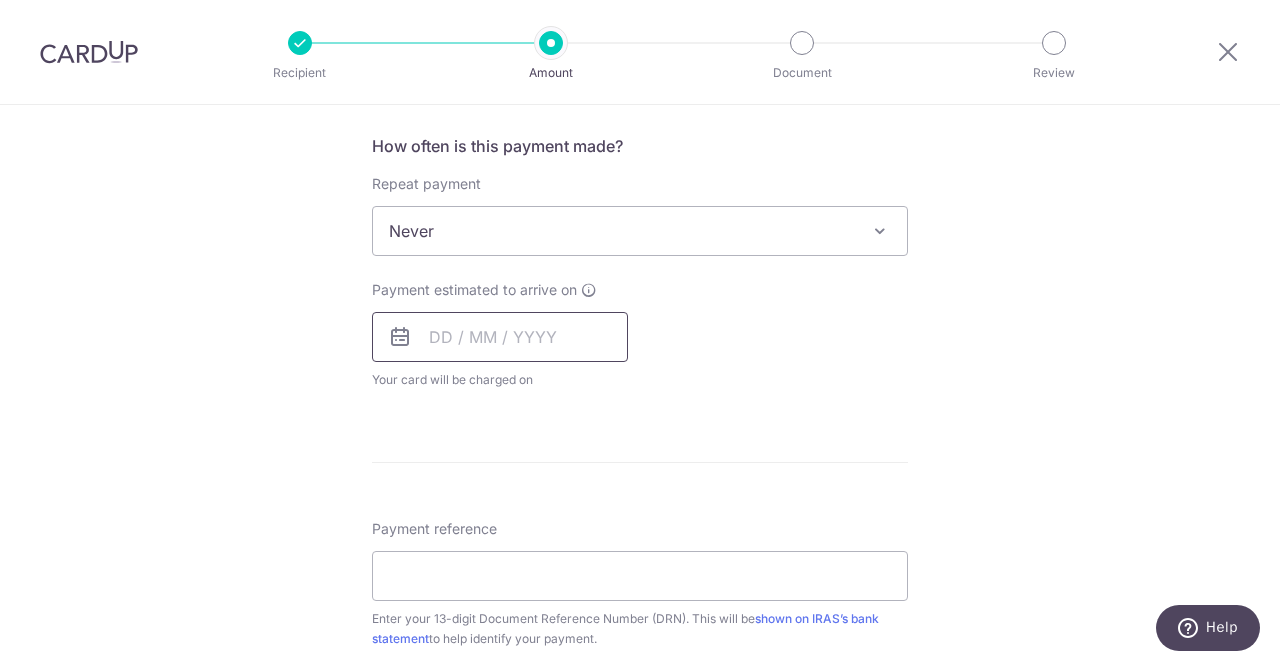 click at bounding box center [500, 337] 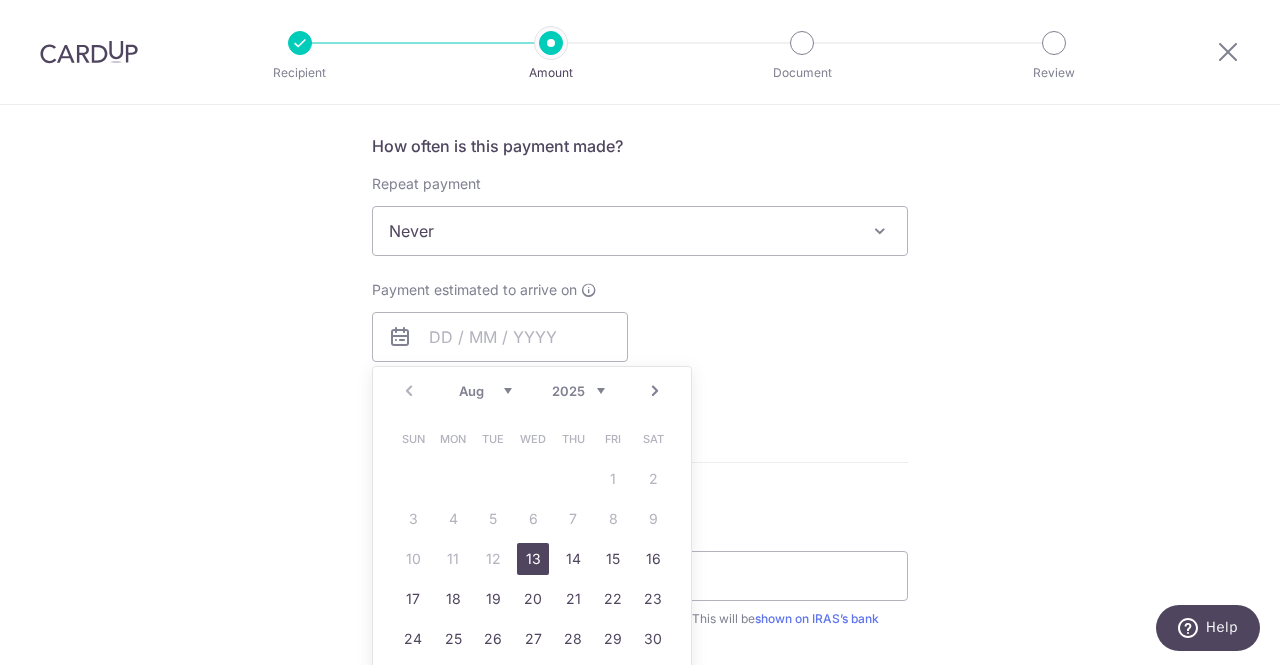 click on "13" at bounding box center [533, 559] 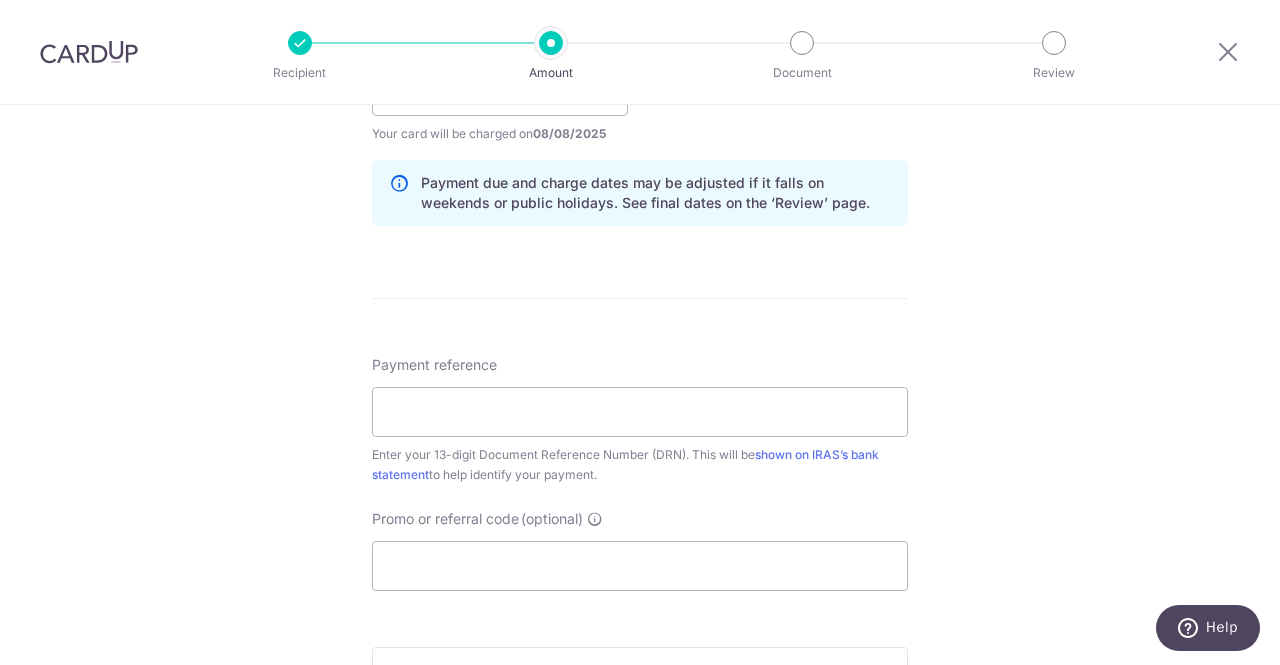 scroll, scrollTop: 1040, scrollLeft: 0, axis: vertical 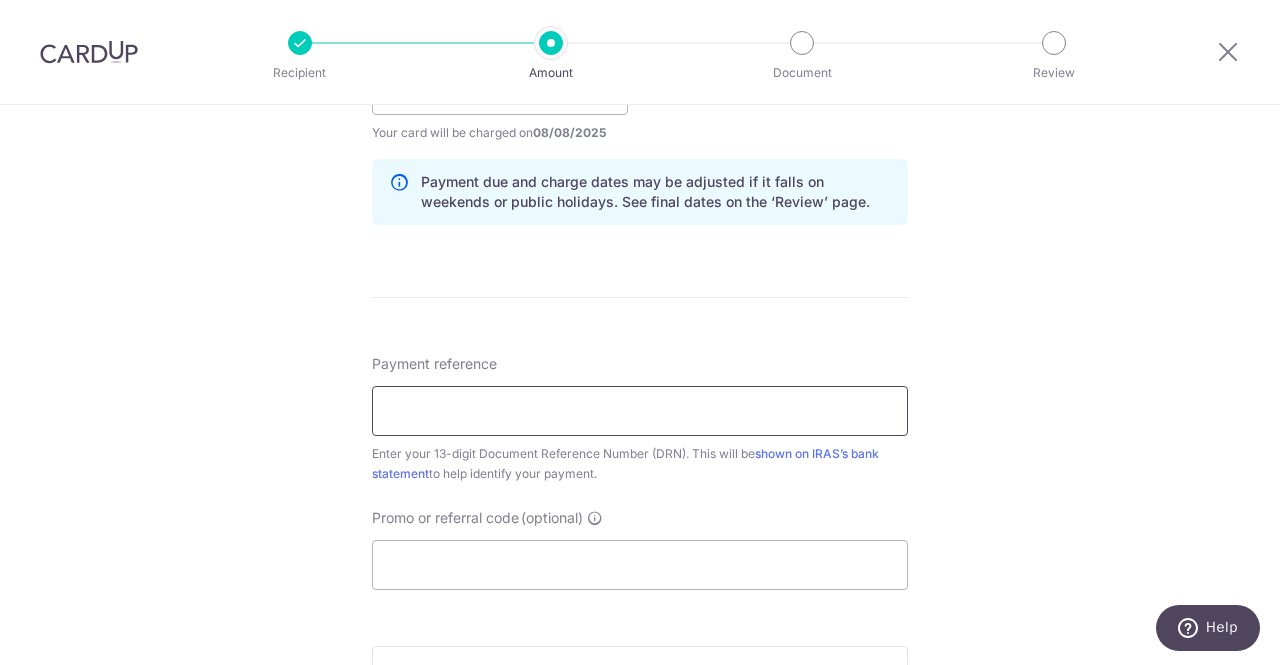 click on "Payment reference" at bounding box center (640, 411) 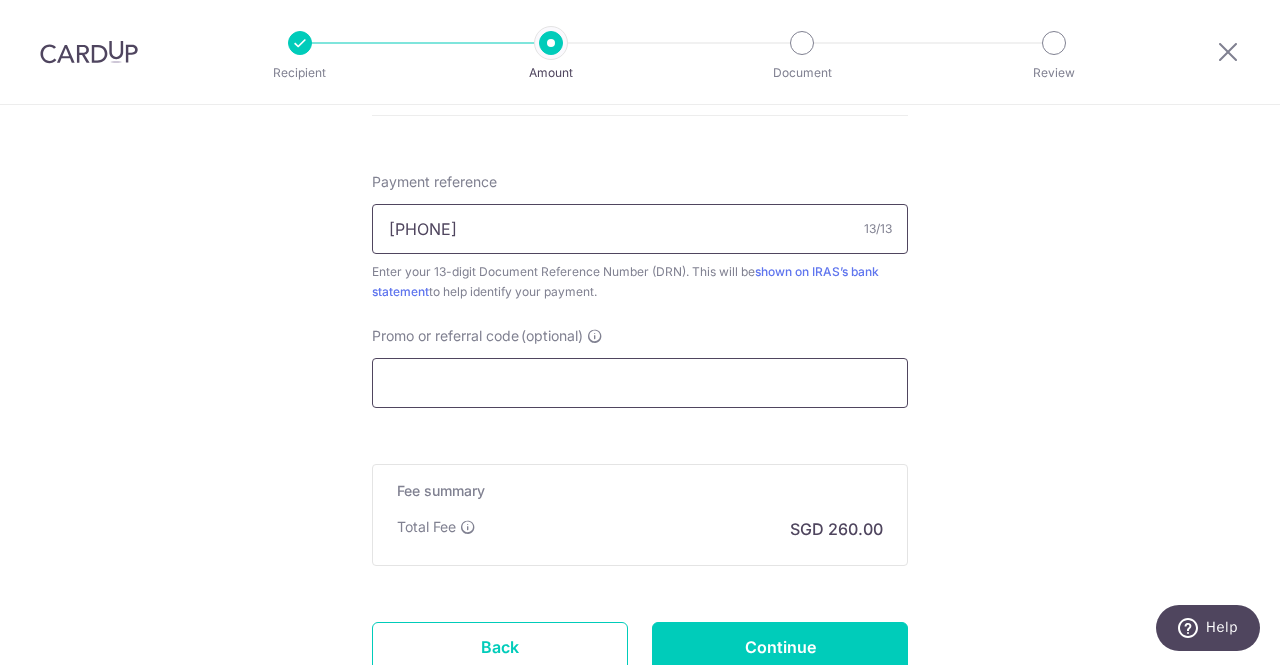 scroll, scrollTop: 1226, scrollLeft: 0, axis: vertical 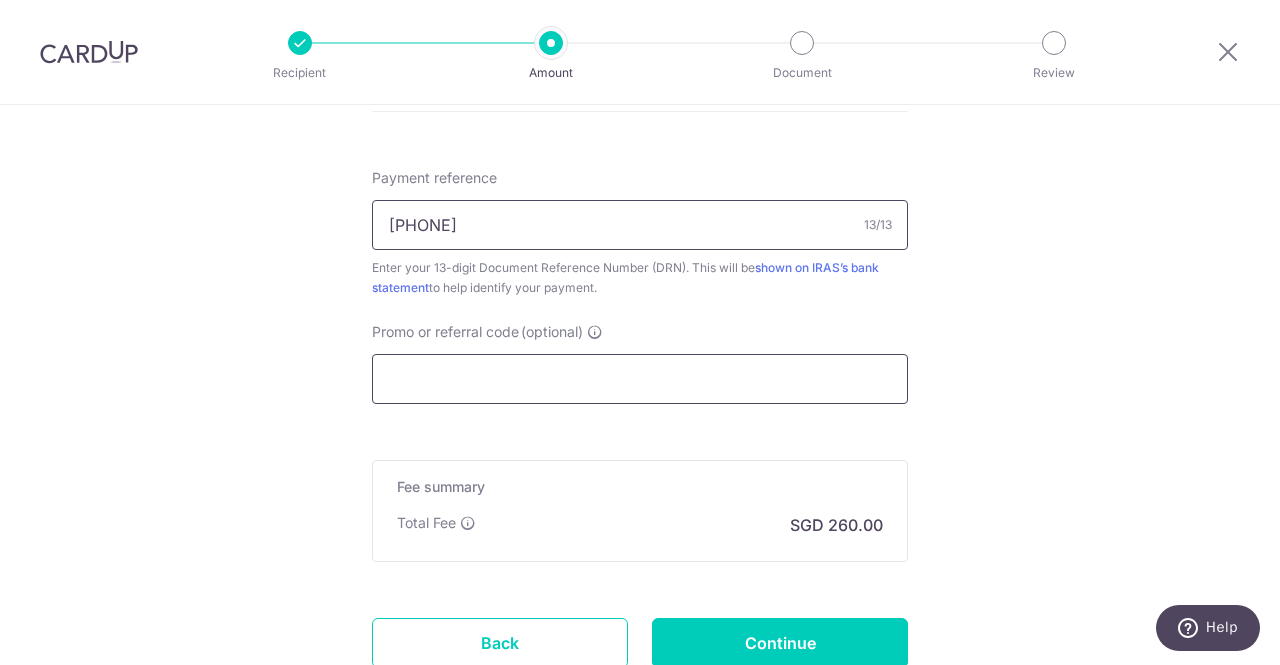 type on "2508075661293" 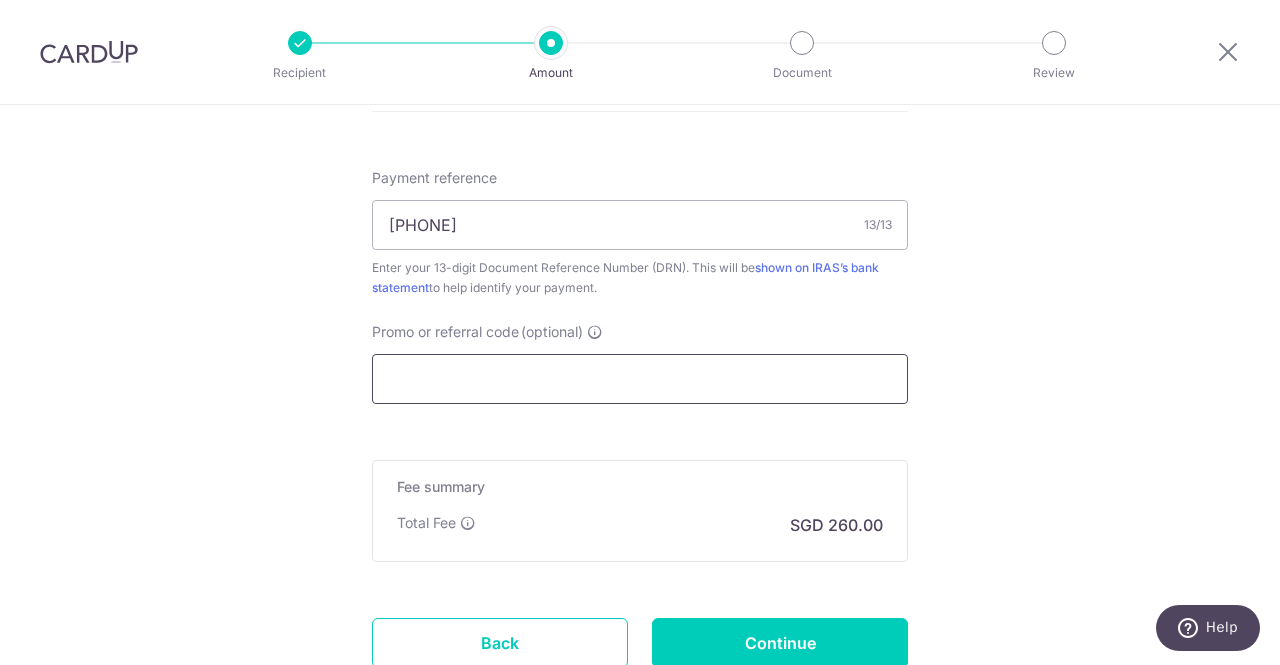 click on "Promo or referral code
(optional)" at bounding box center [640, 379] 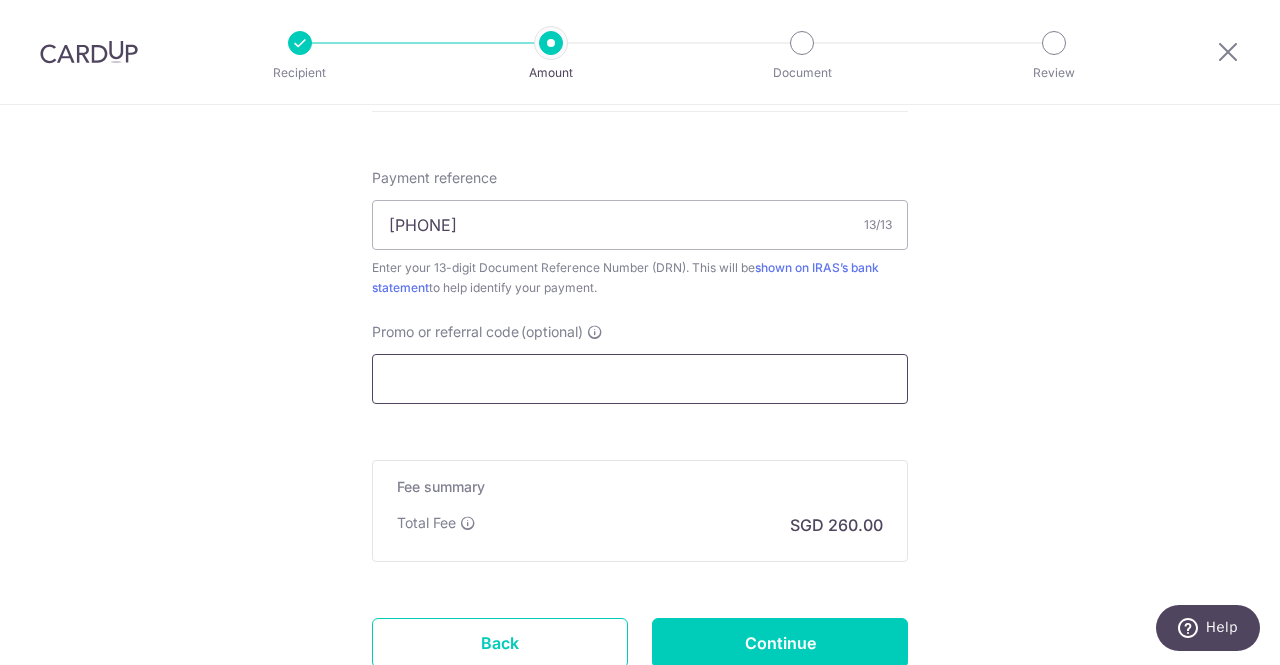 click on "Promo or referral code
(optional)" at bounding box center [640, 379] 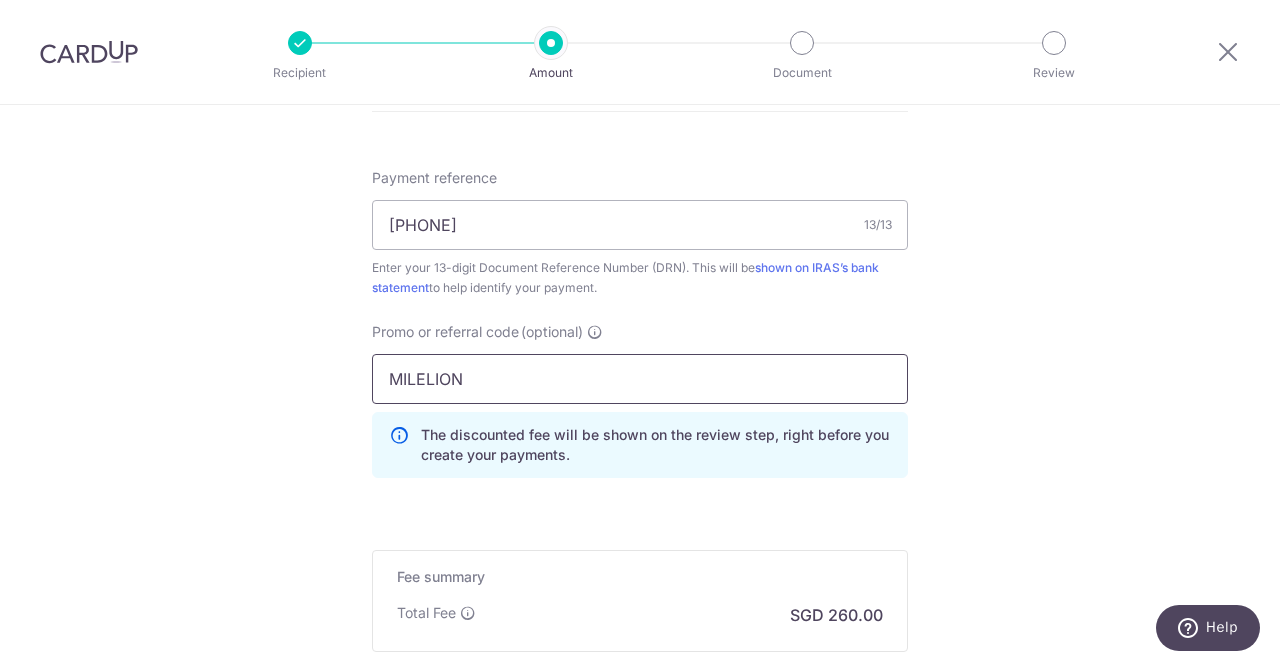 scroll, scrollTop: 1463, scrollLeft: 0, axis: vertical 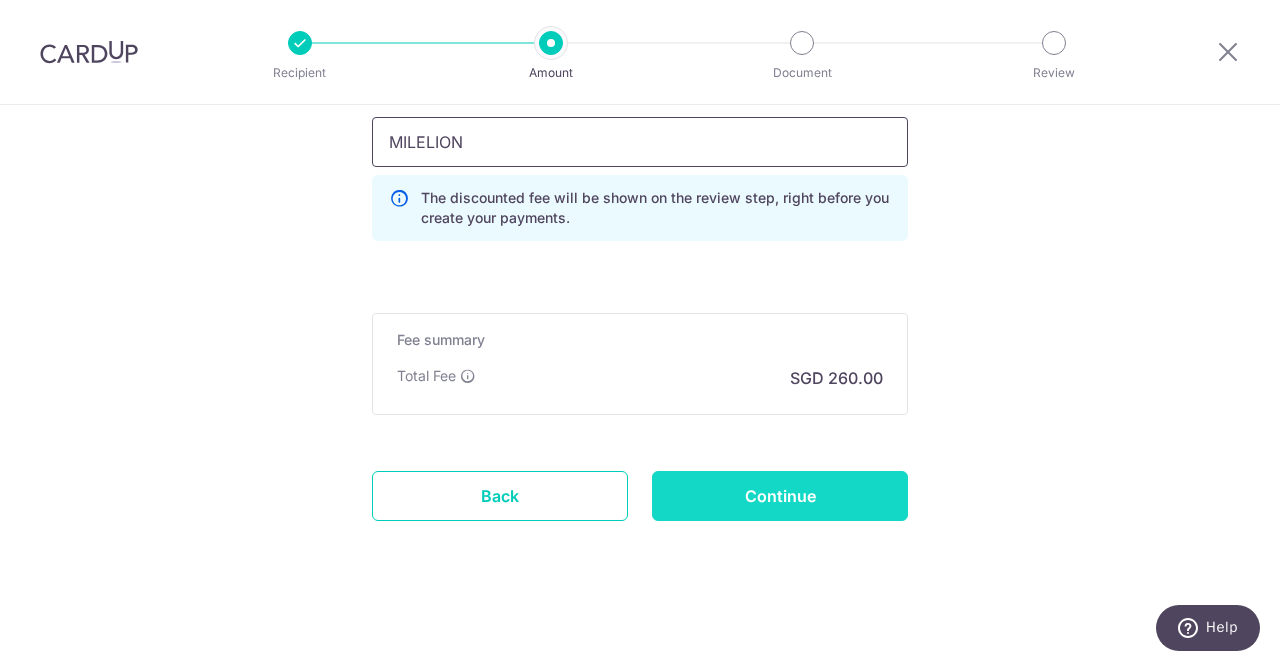 type on "MILELION" 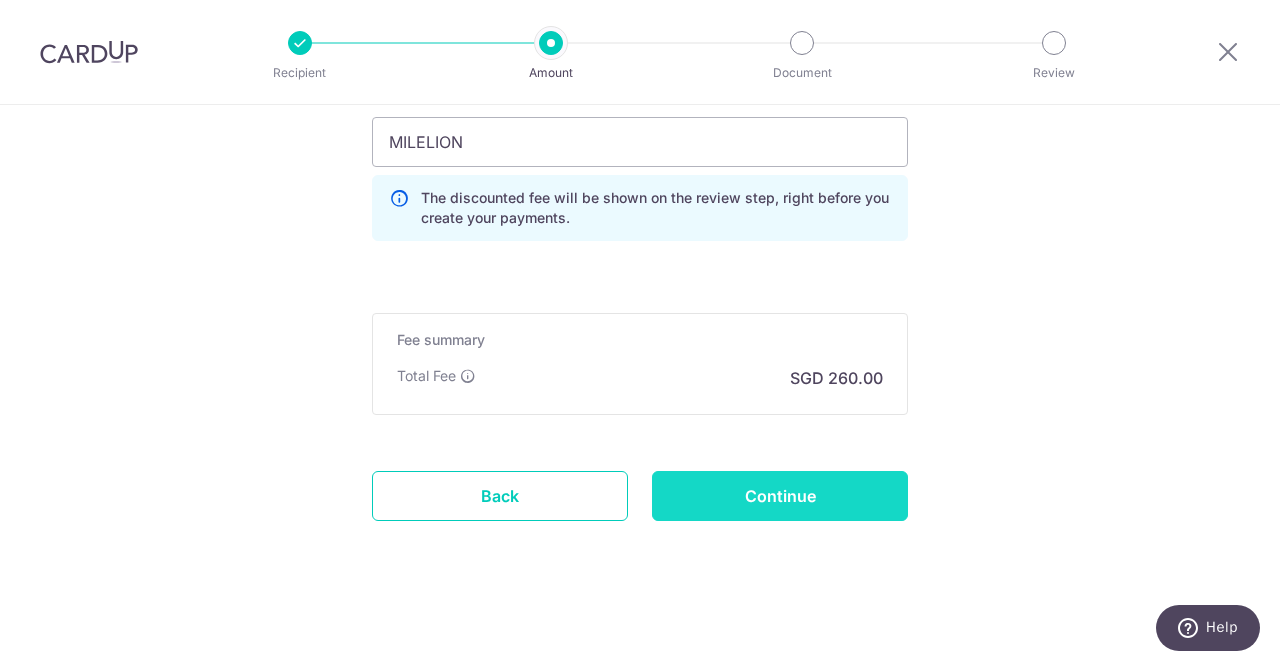 click on "Continue" at bounding box center (780, 496) 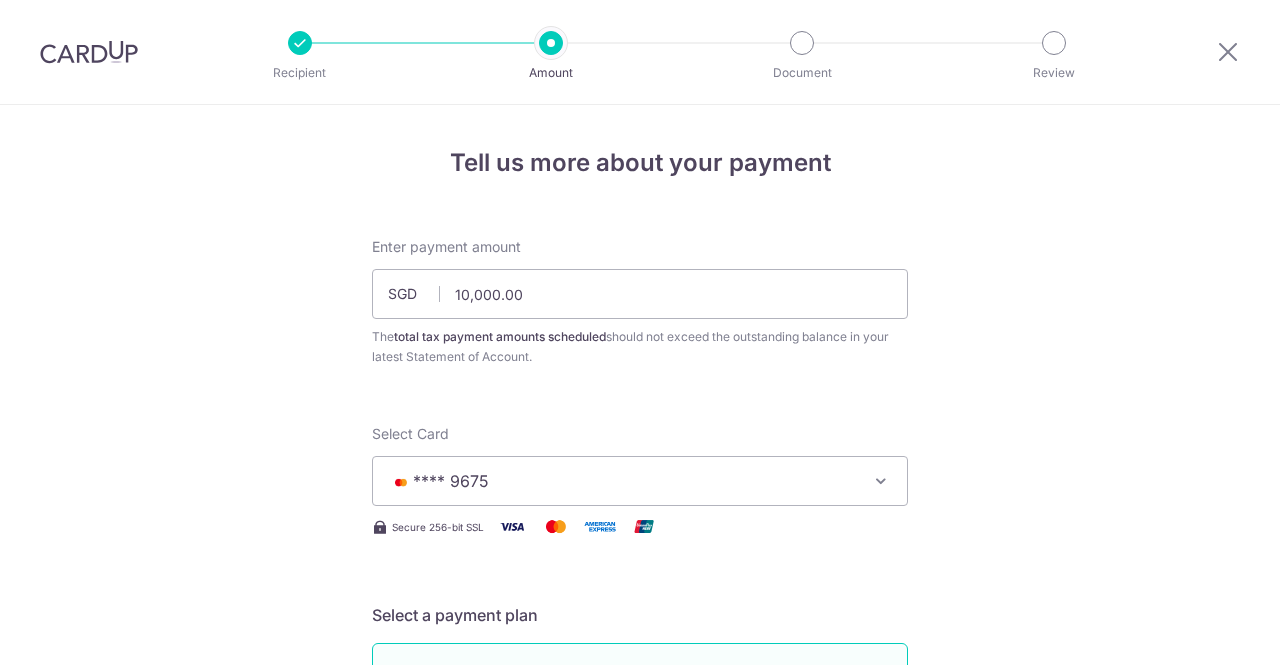 scroll, scrollTop: 0, scrollLeft: 0, axis: both 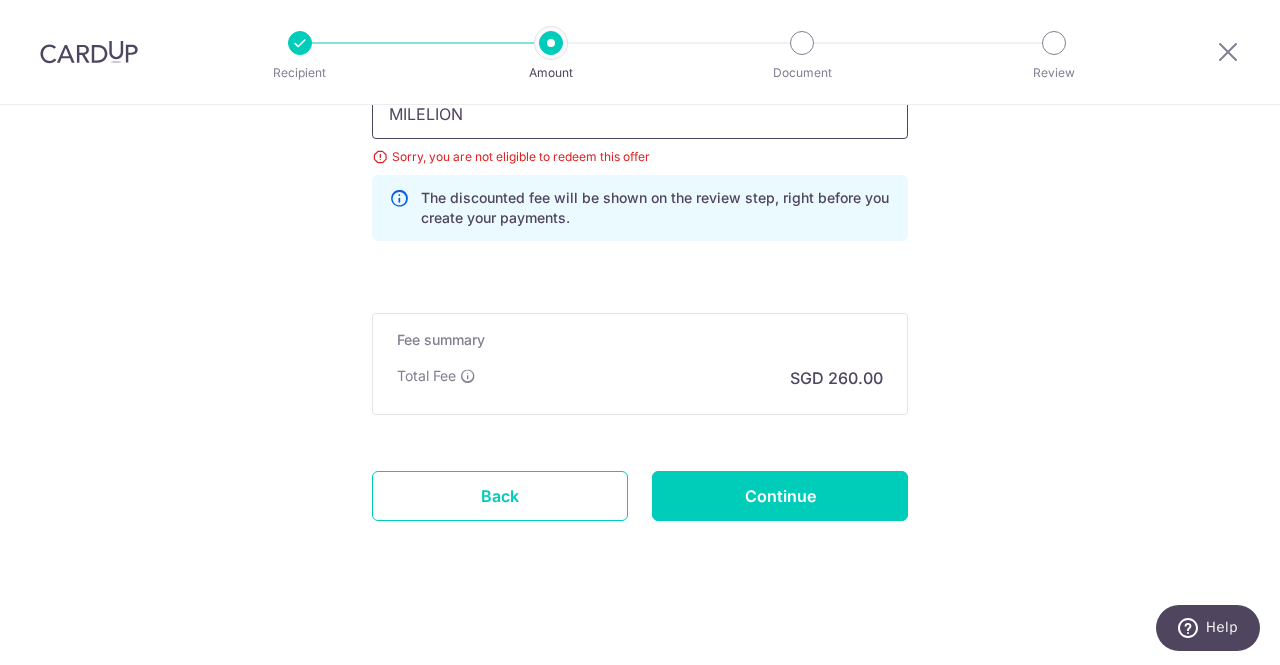 drag, startPoint x: 493, startPoint y: 107, endPoint x: 338, endPoint y: 93, distance: 155.63097 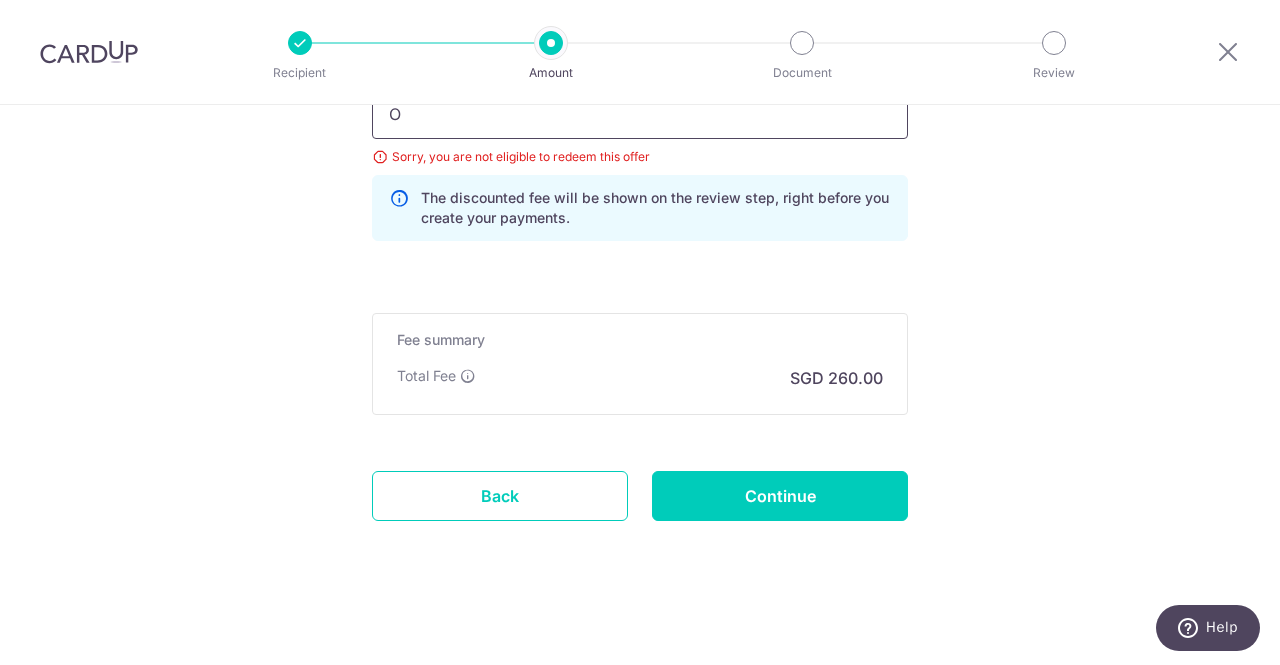 scroll, scrollTop: 1487, scrollLeft: 0, axis: vertical 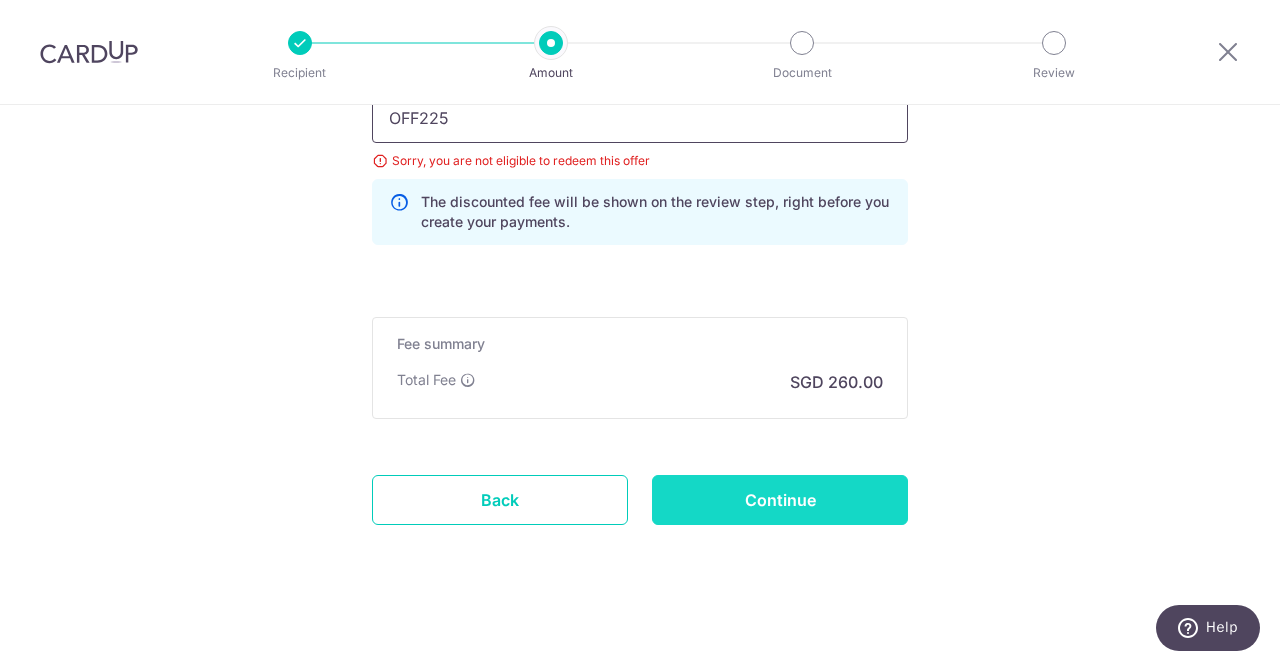 type on "OFF225" 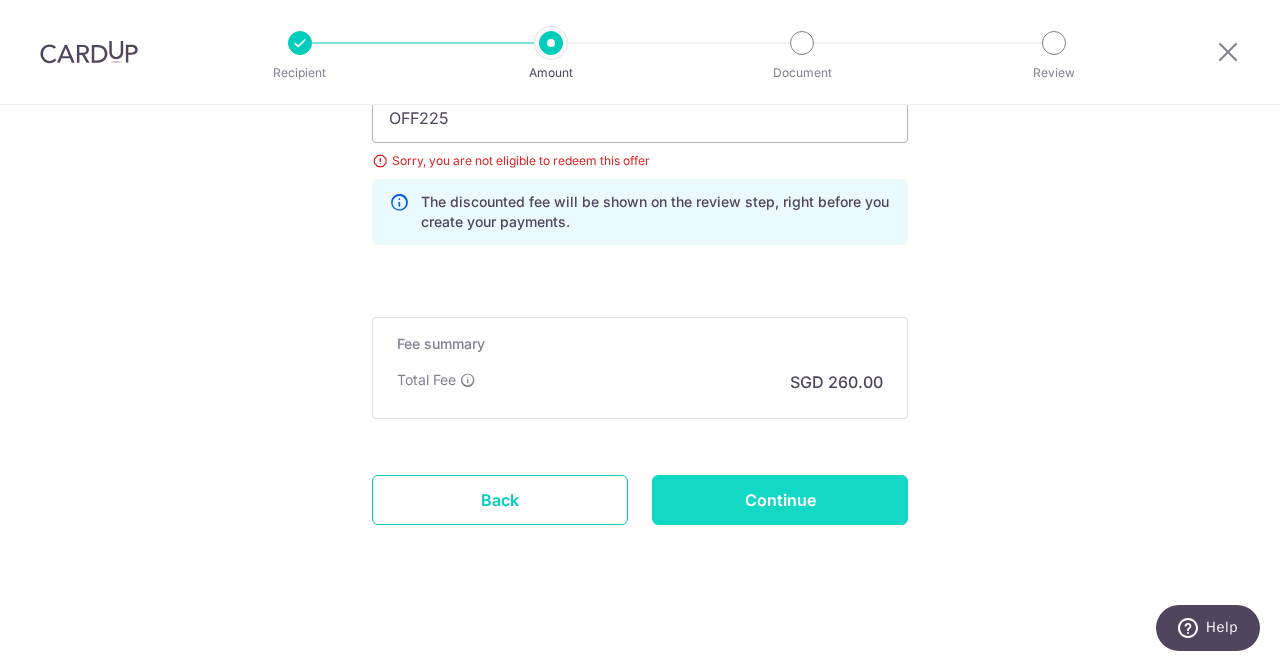 click on "Continue" at bounding box center [780, 500] 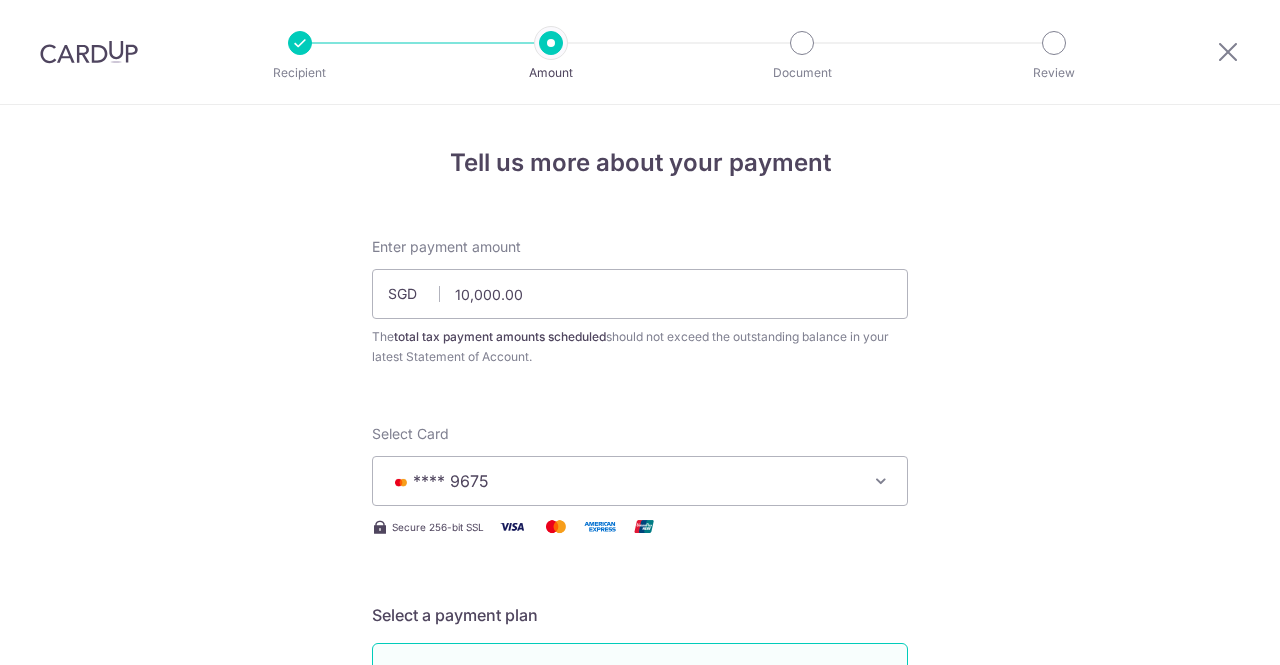 scroll, scrollTop: 0, scrollLeft: 0, axis: both 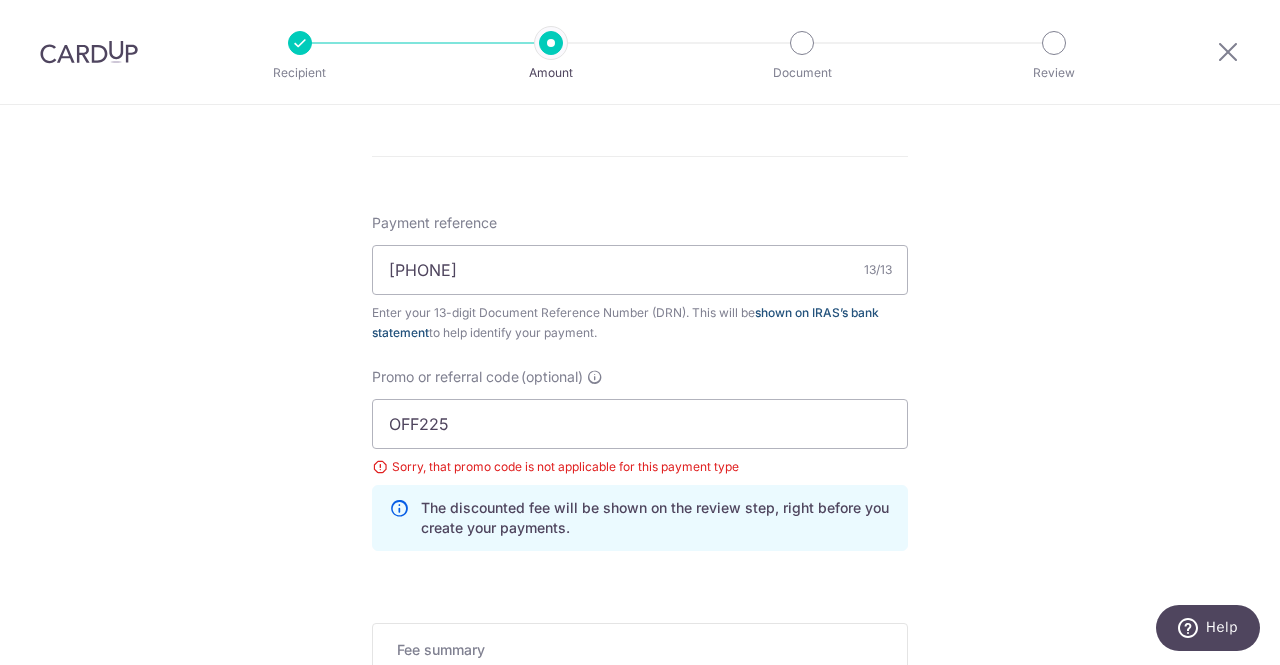 click on "shown on IRAS’s bank statement" at bounding box center (625, 322) 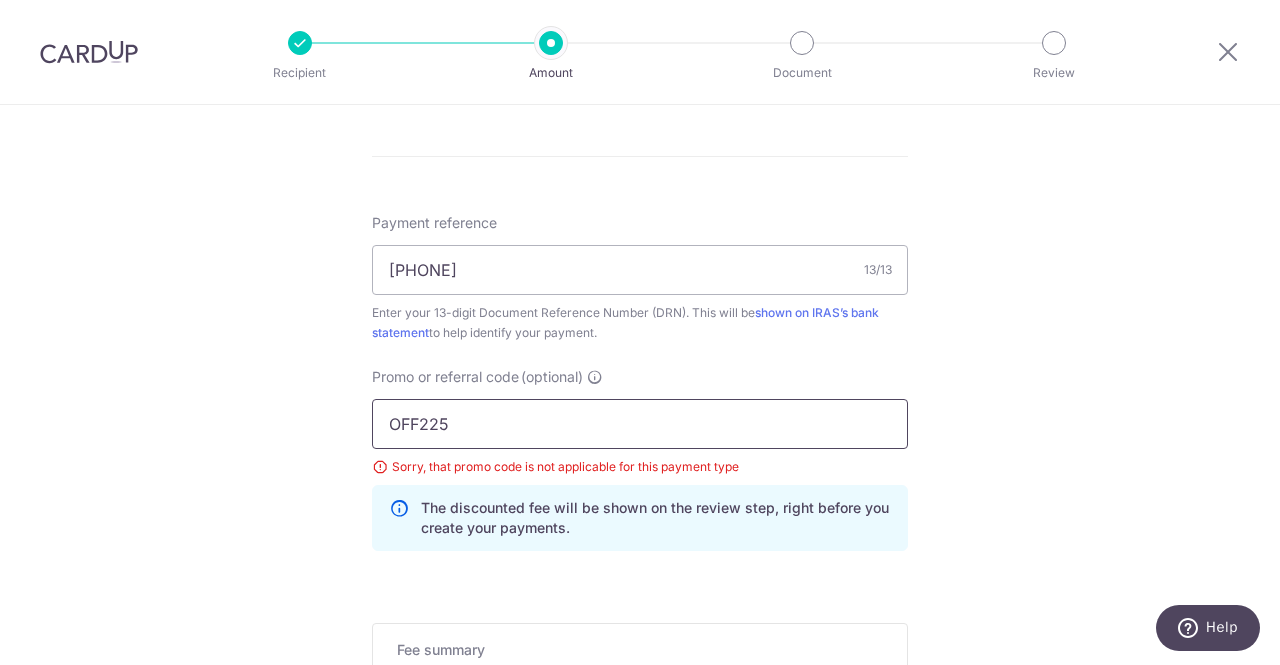 click on "OFF225" at bounding box center (640, 424) 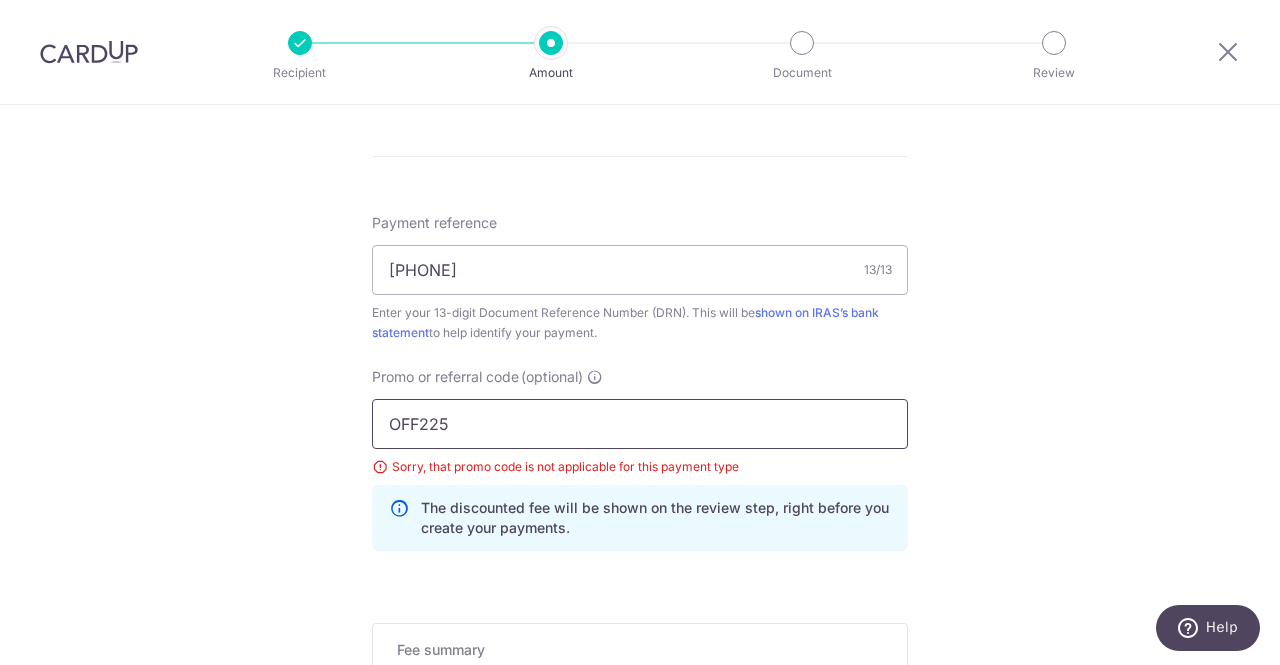 drag, startPoint x: 491, startPoint y: 443, endPoint x: 301, endPoint y: 415, distance: 192.05208 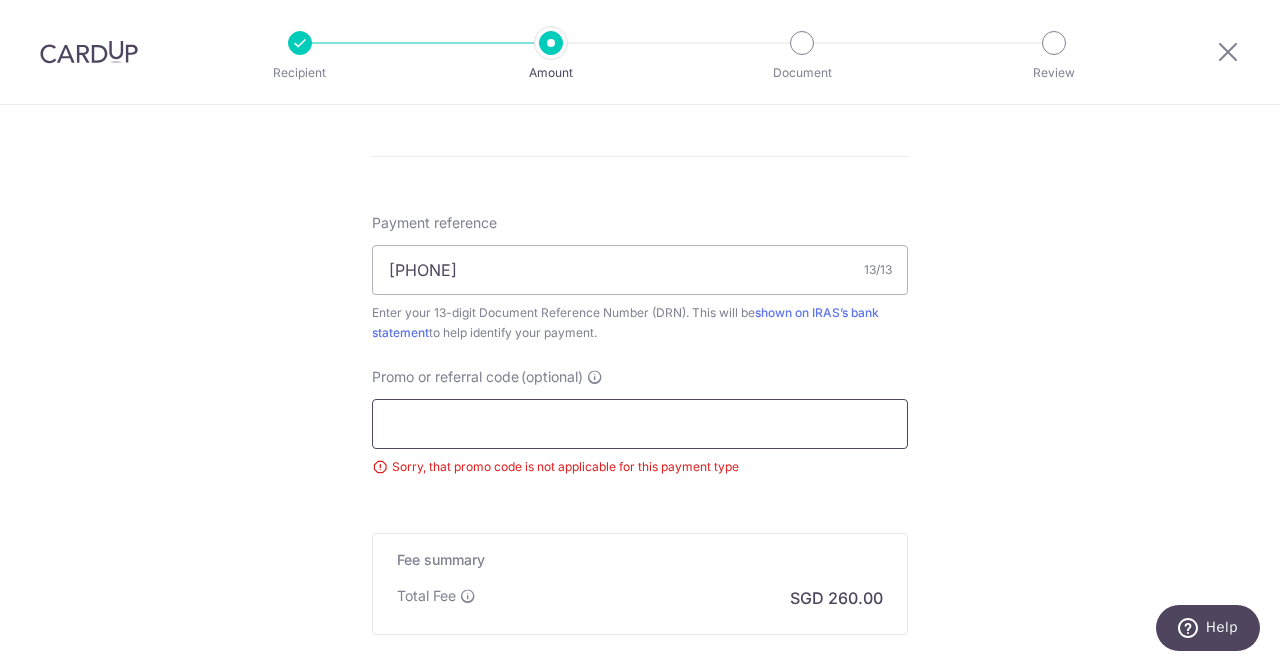 scroll, scrollTop: 1402, scrollLeft: 0, axis: vertical 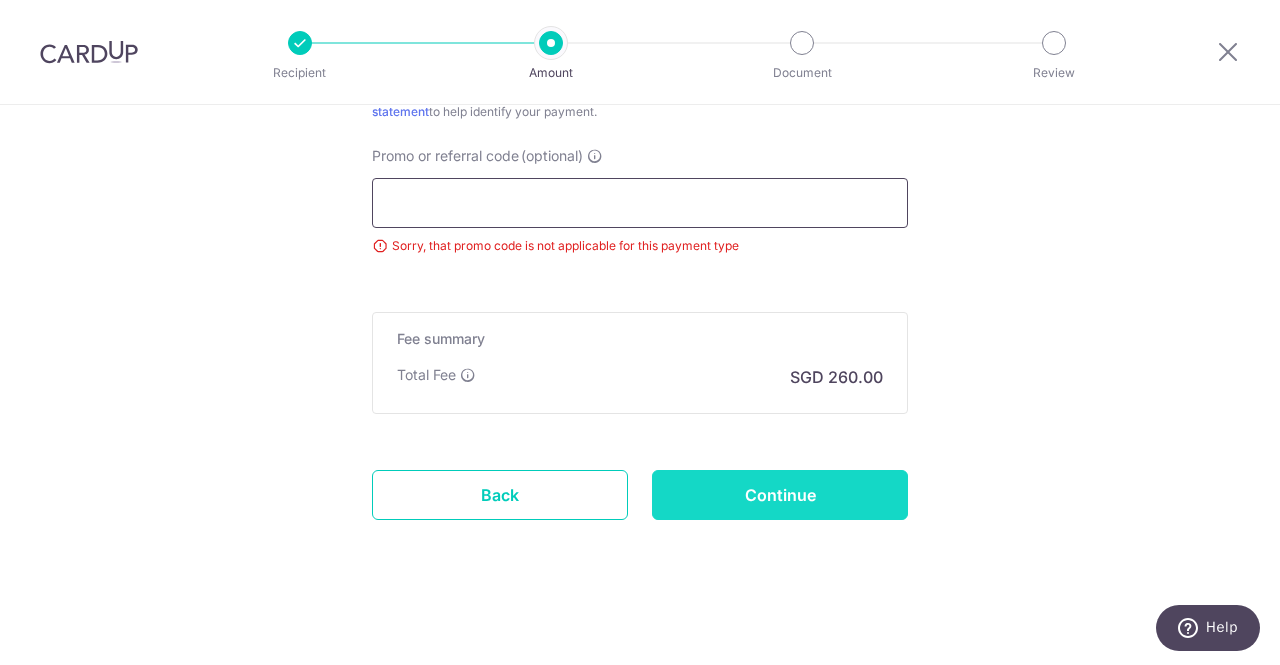 type 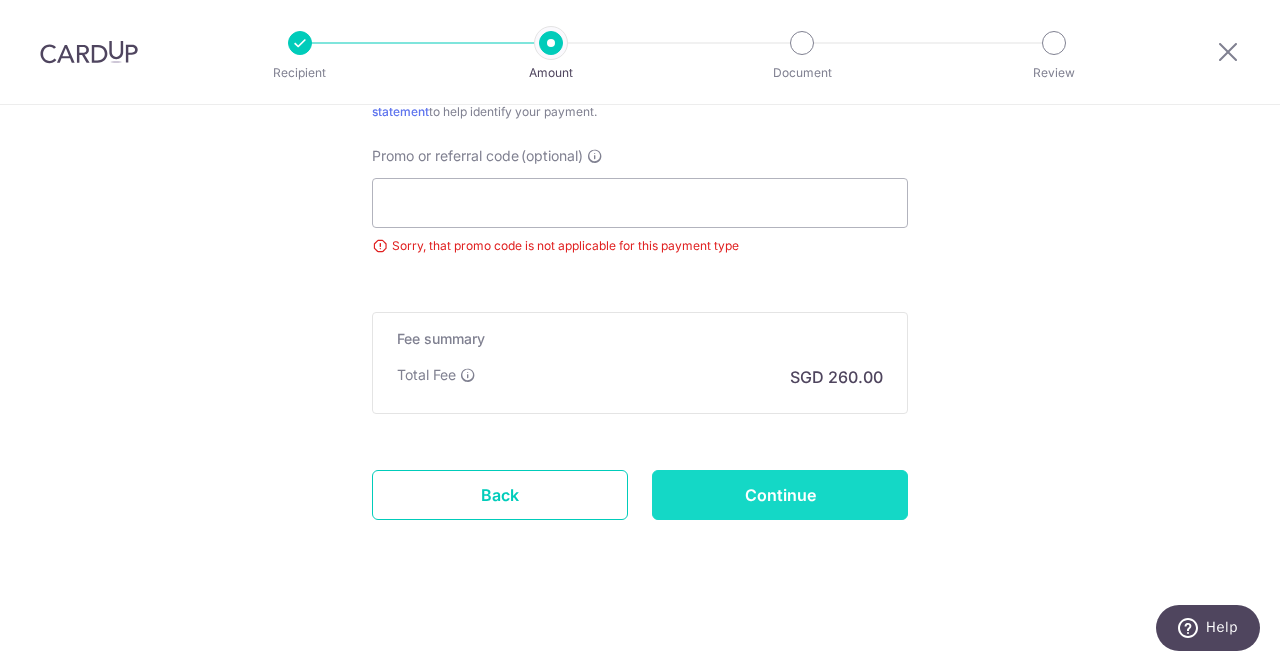 click on "Continue" at bounding box center [780, 495] 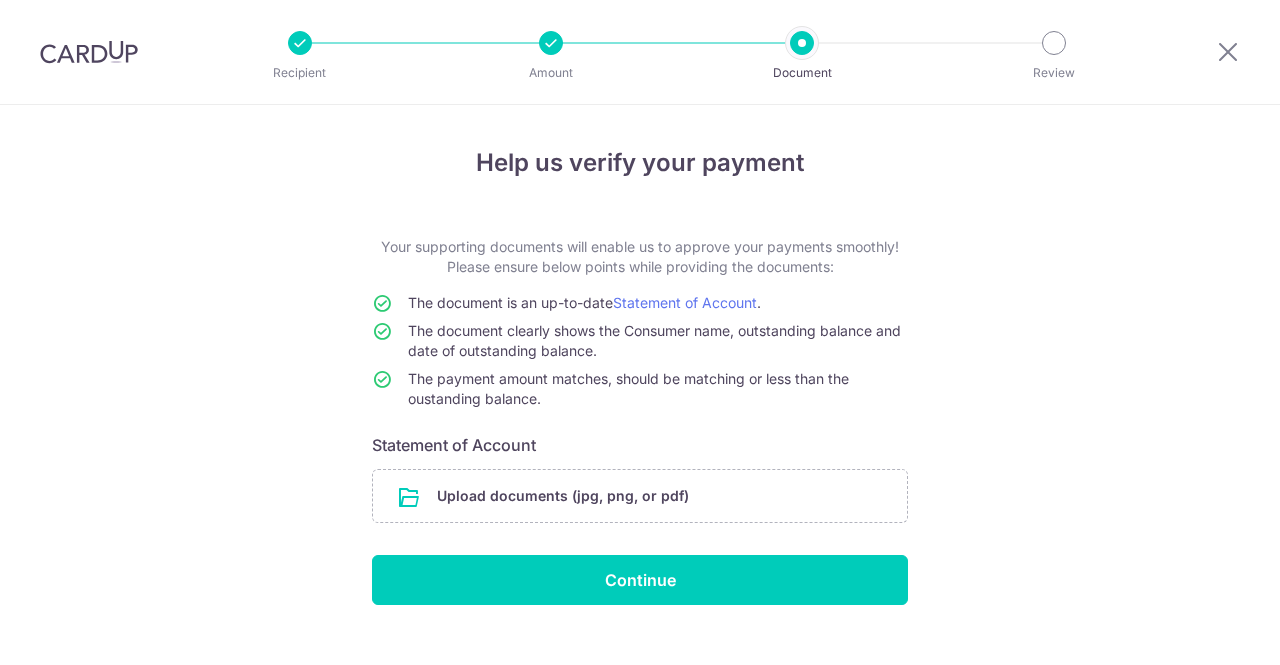 scroll, scrollTop: 0, scrollLeft: 0, axis: both 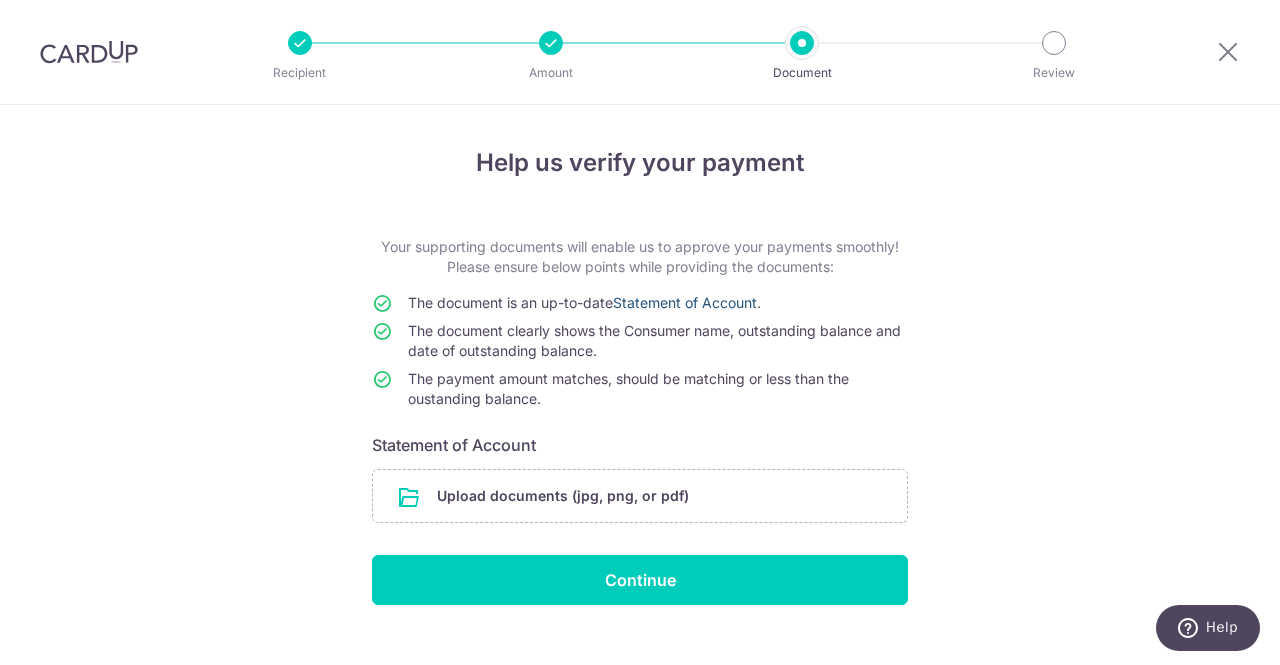 click on "Statement of Account" at bounding box center (685, 302) 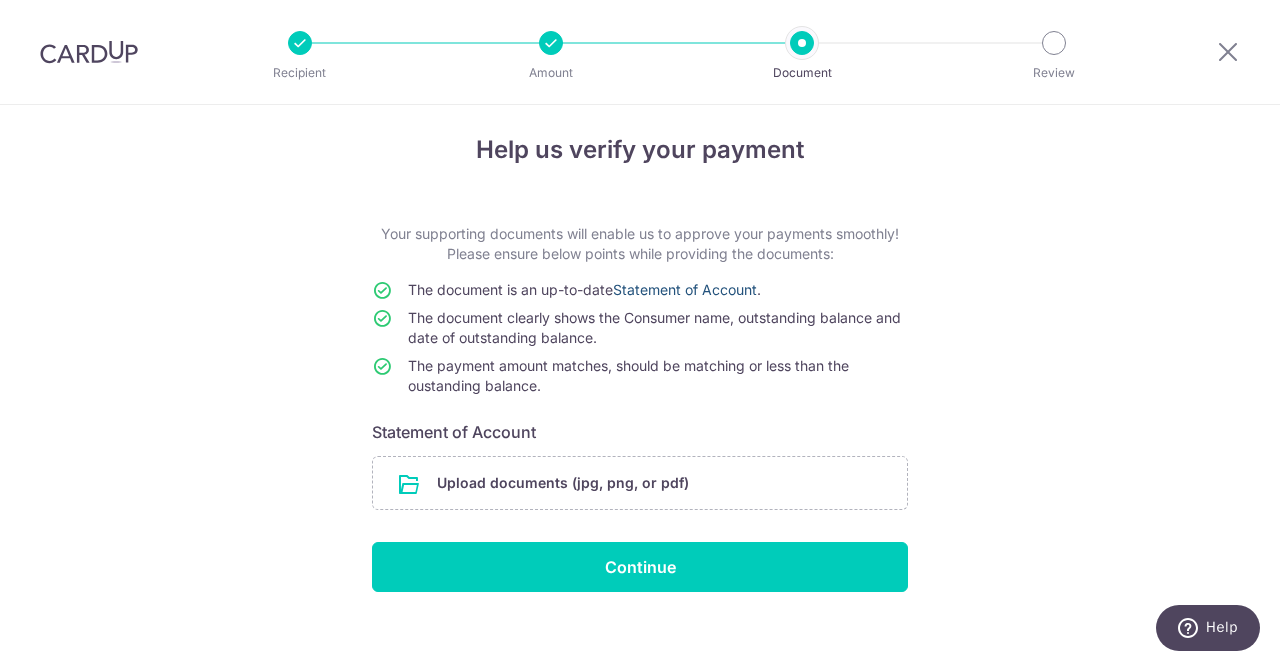 scroll, scrollTop: 14, scrollLeft: 0, axis: vertical 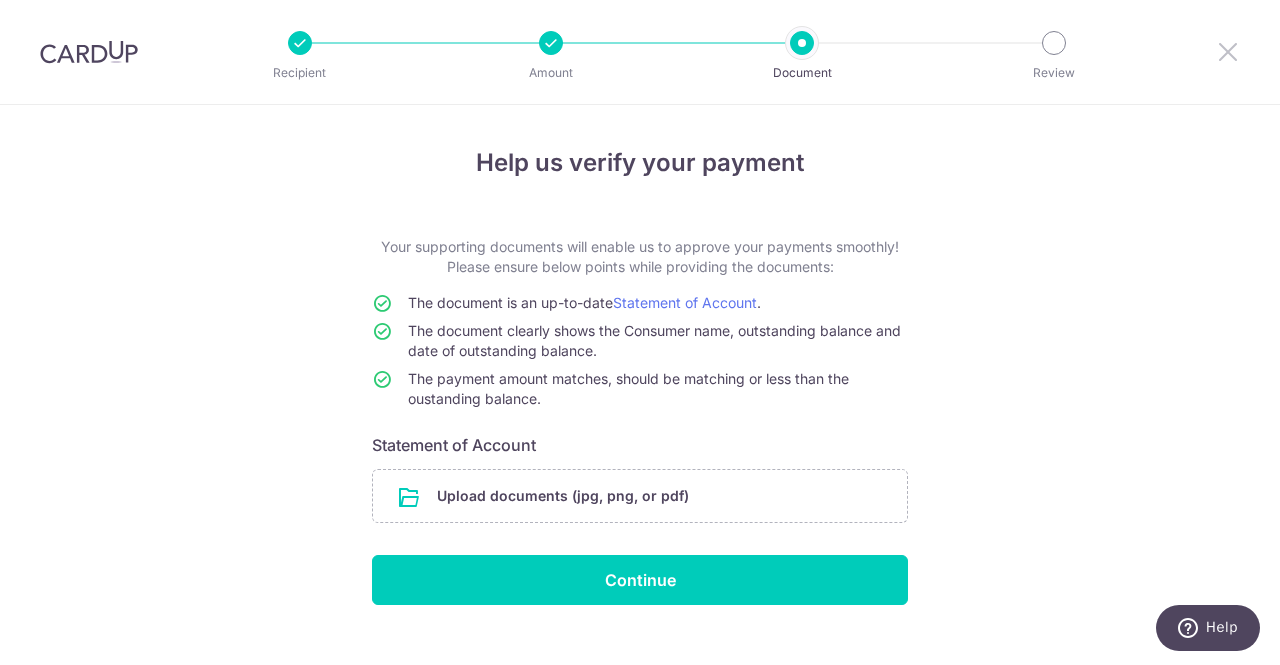 click at bounding box center [1228, 51] 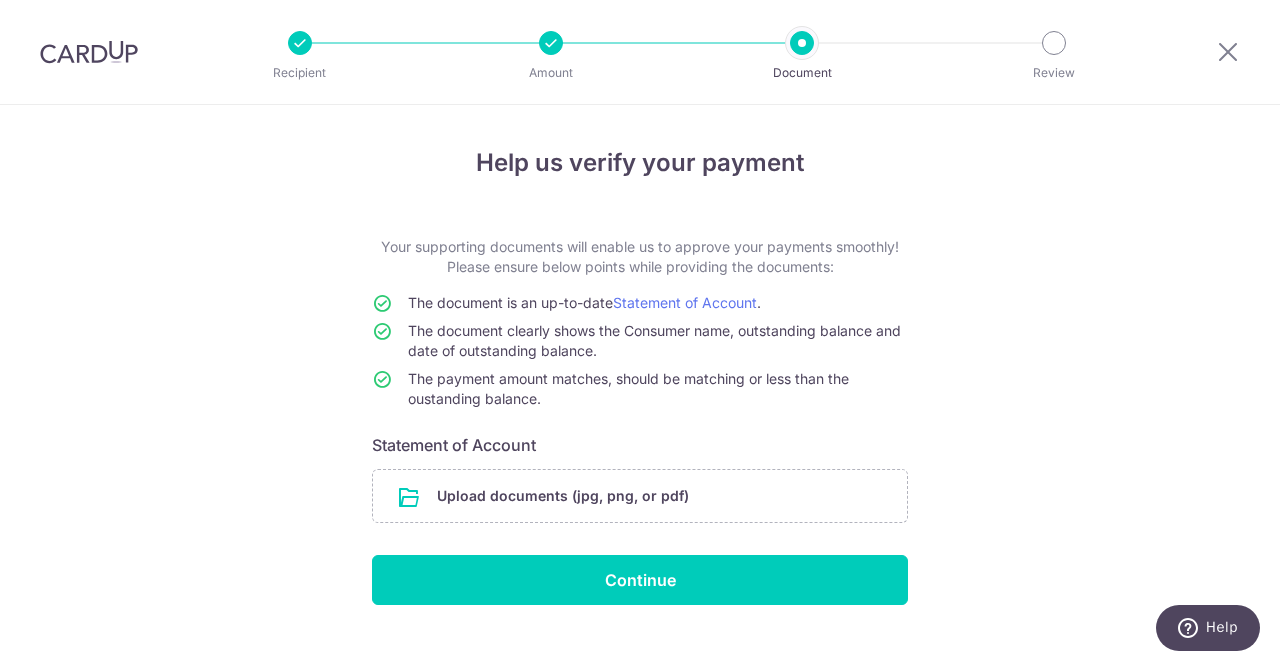 click at bounding box center (89, 52) 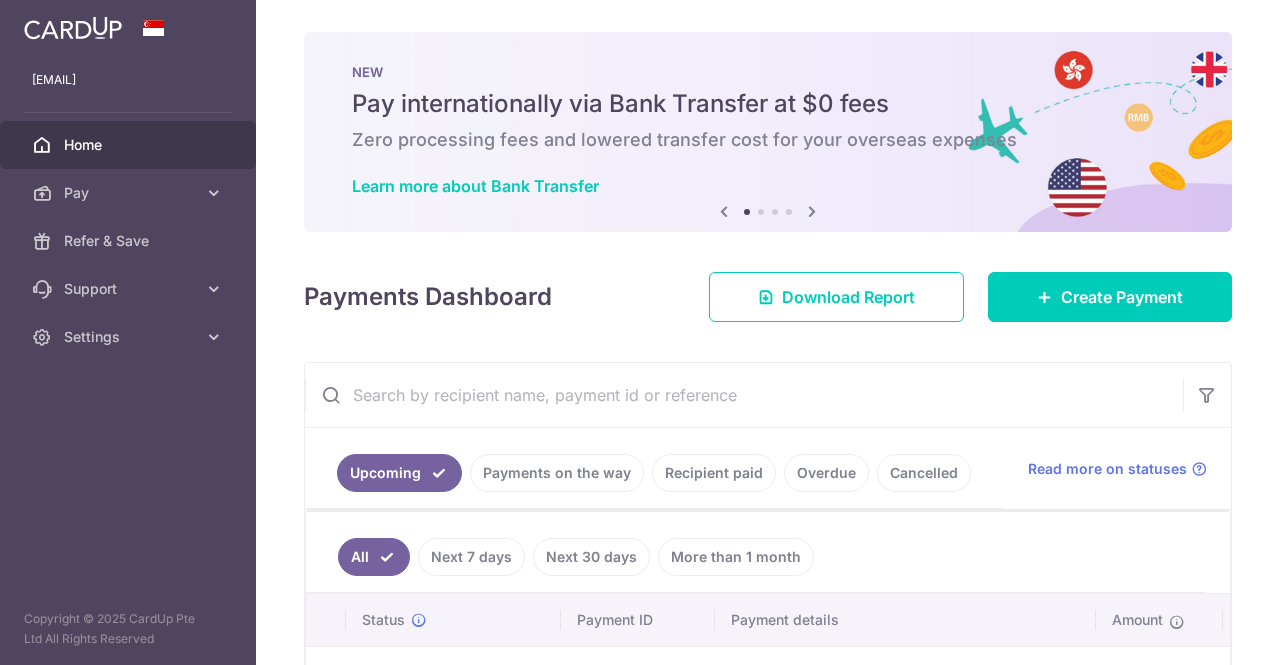 scroll, scrollTop: 0, scrollLeft: 0, axis: both 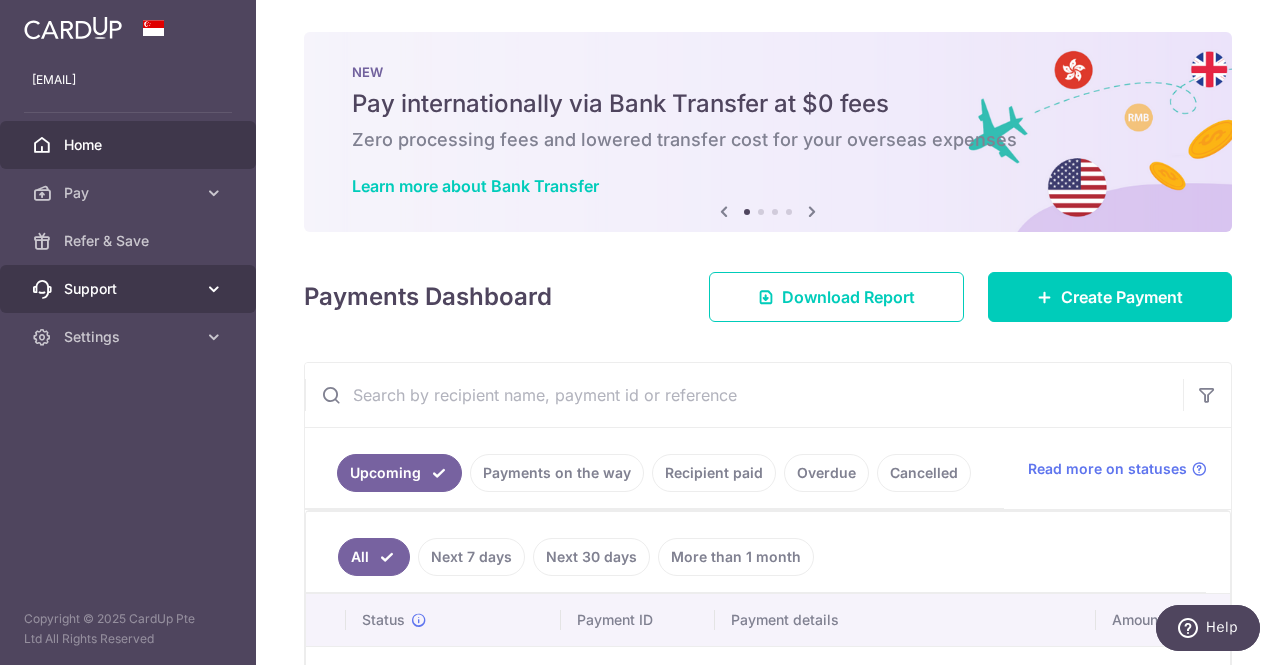 click on "Support" at bounding box center (130, 289) 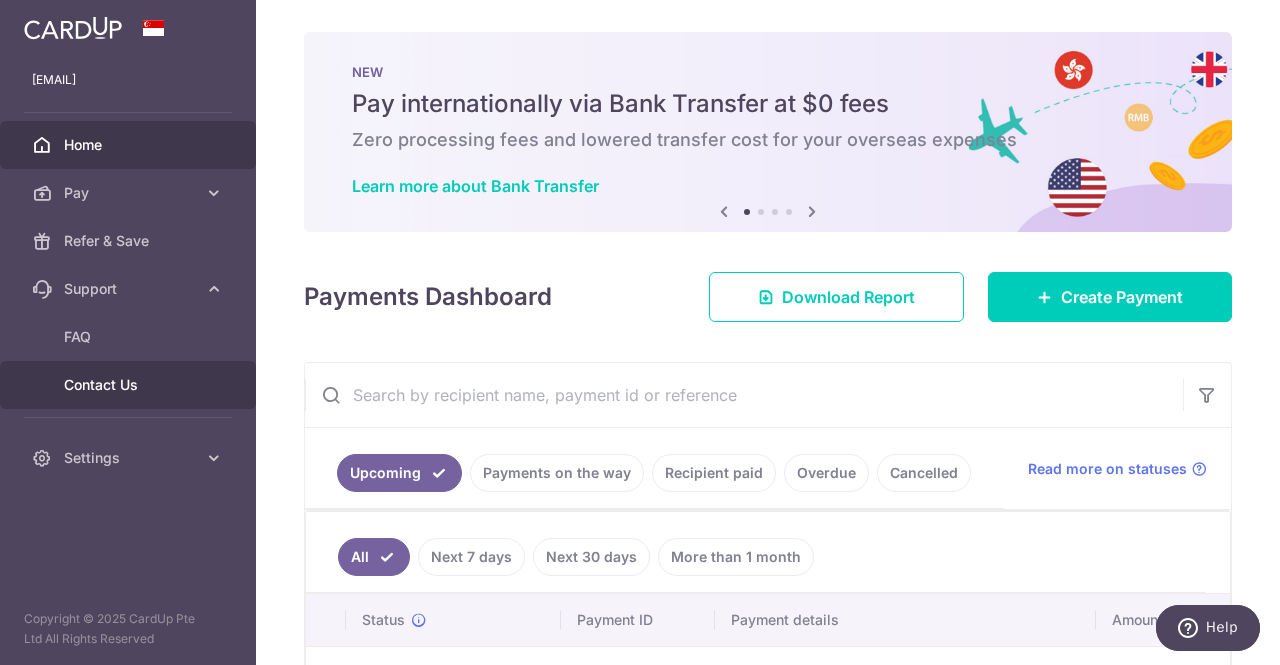 click on "Contact Us" at bounding box center [130, 385] 